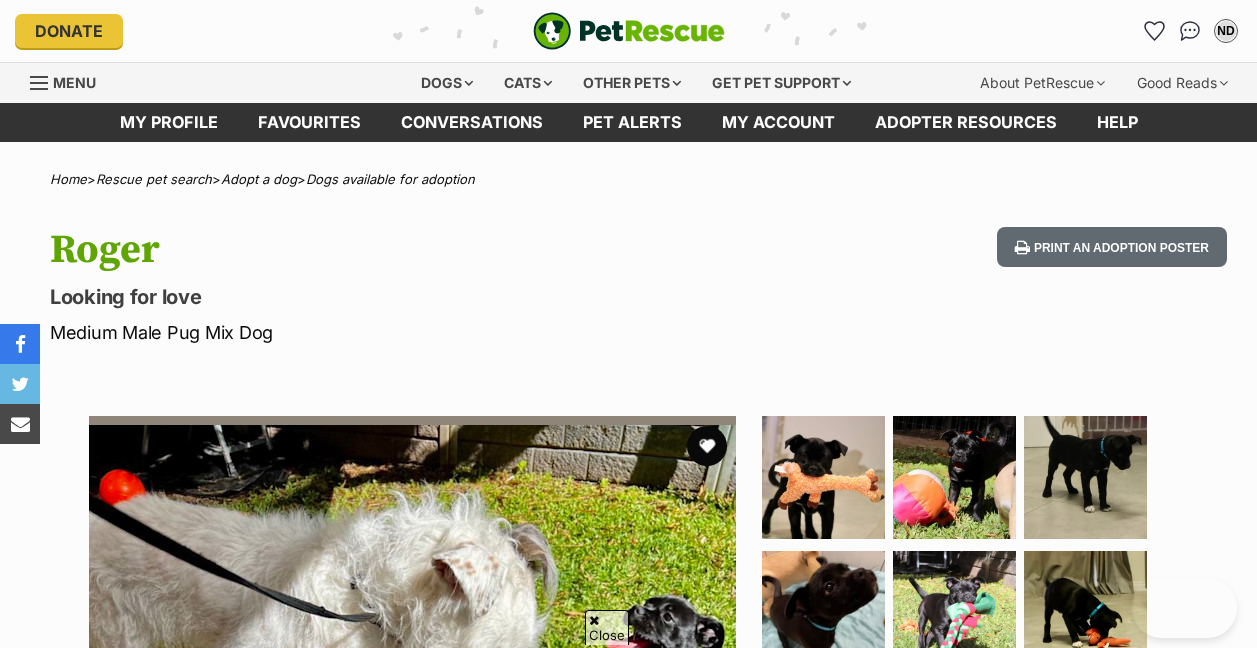 scroll, scrollTop: 700, scrollLeft: 0, axis: vertical 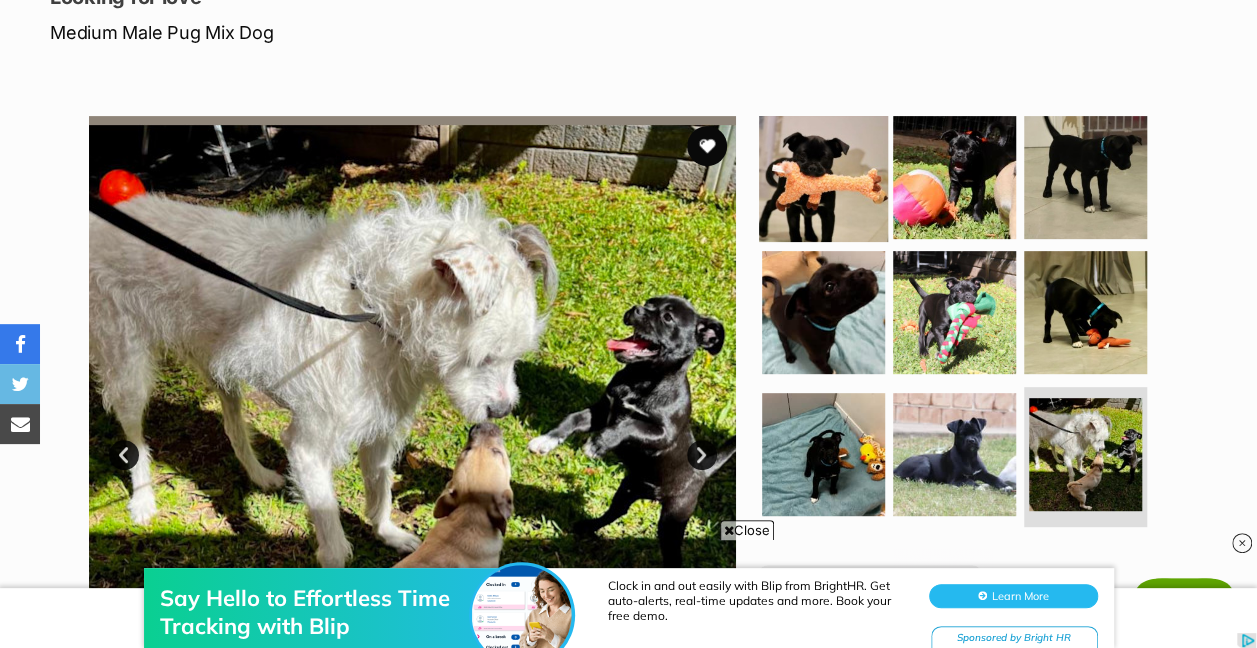 click at bounding box center [823, 176] 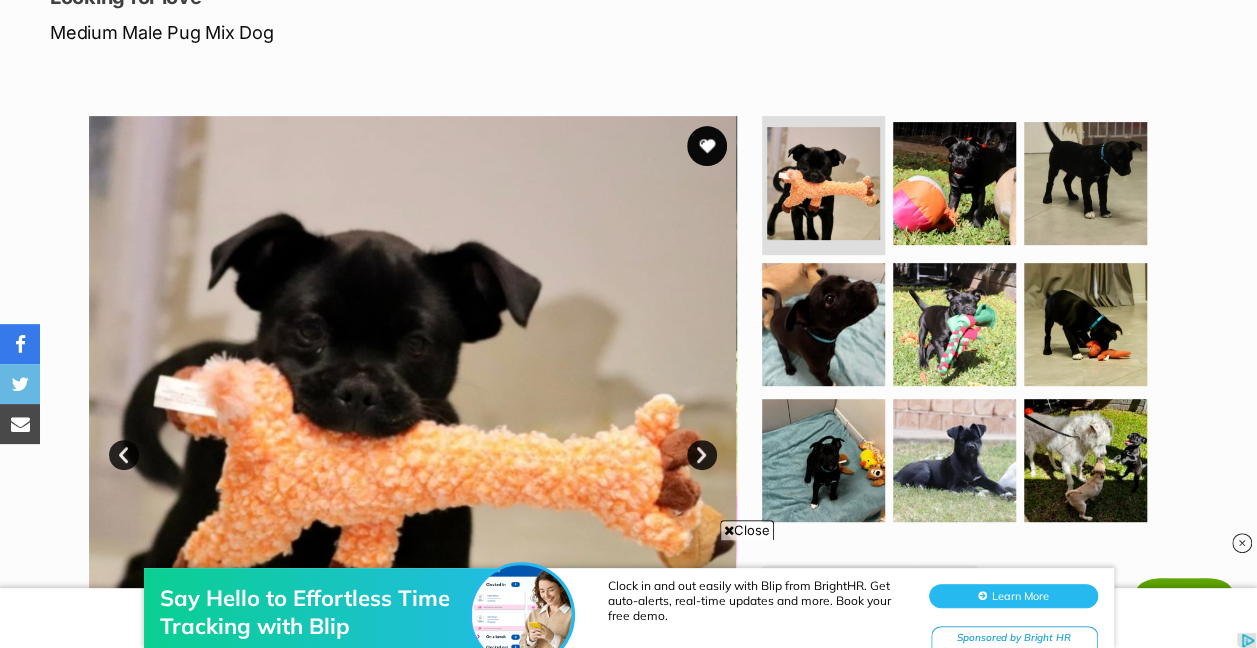 scroll, scrollTop: 400, scrollLeft: 0, axis: vertical 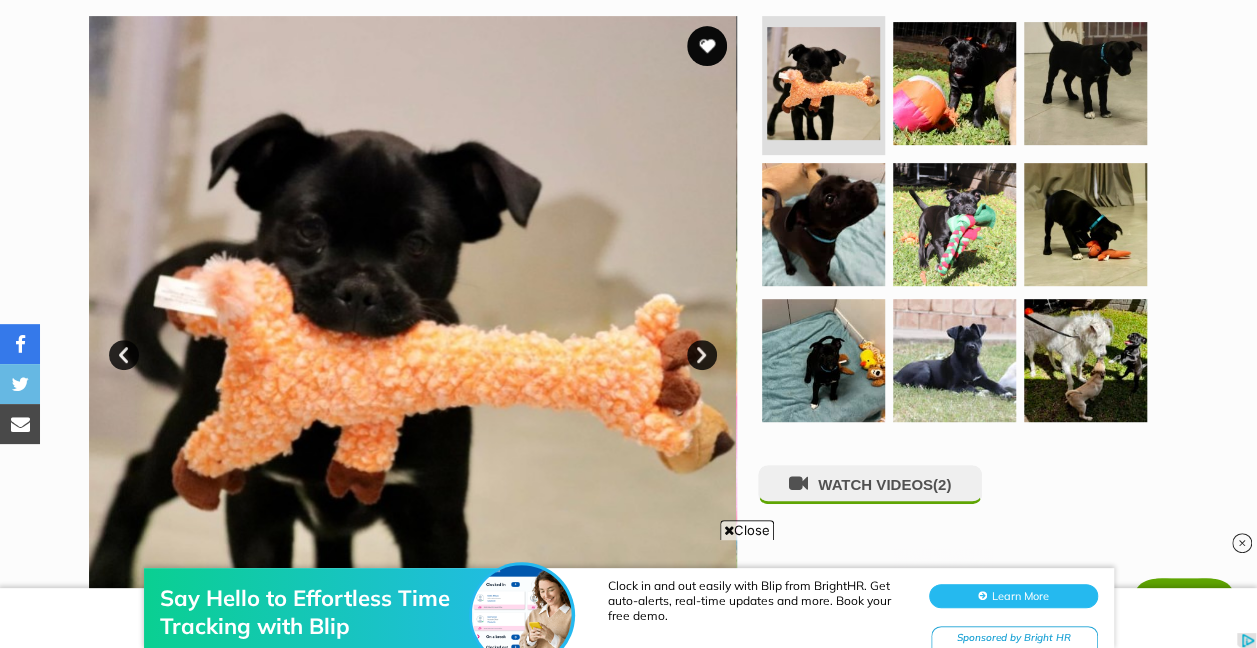 click on "Next" at bounding box center [702, 355] 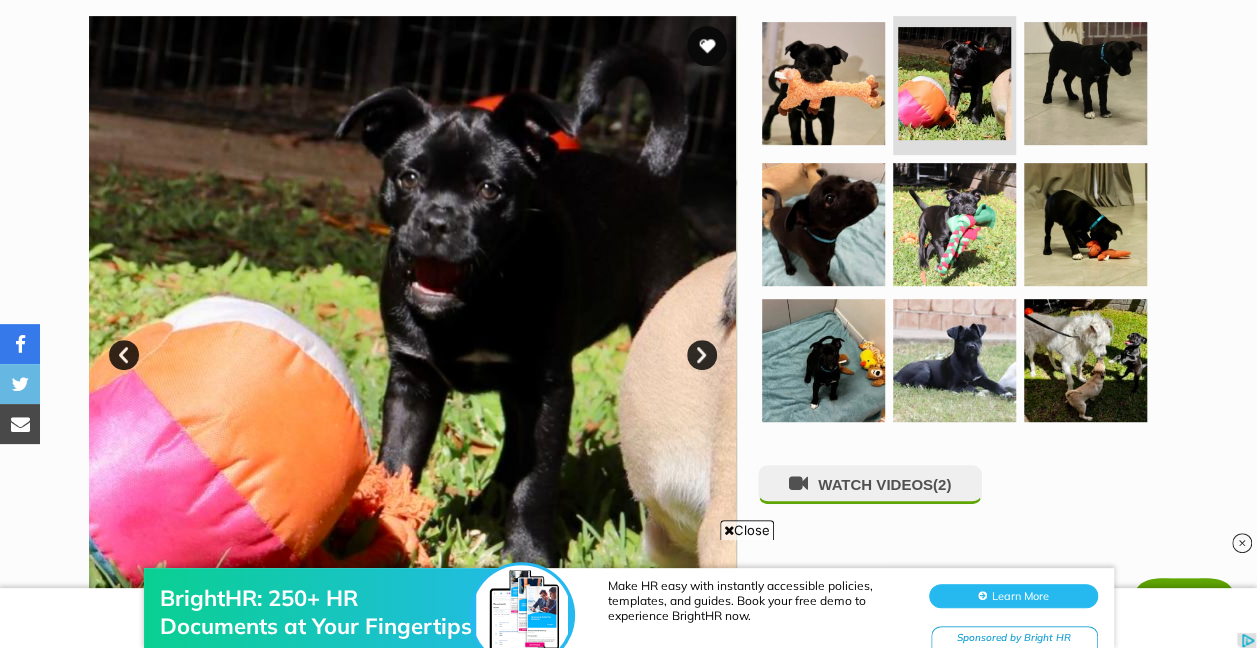 scroll, scrollTop: 0, scrollLeft: 0, axis: both 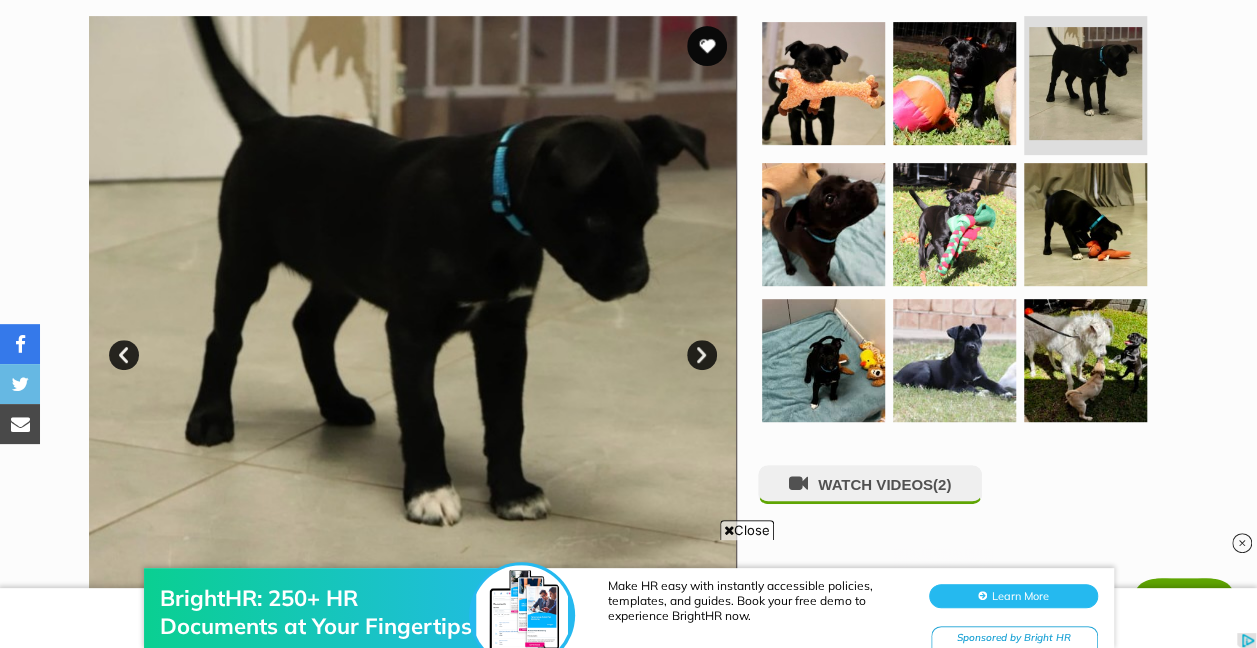 click on "Next" at bounding box center [702, 355] 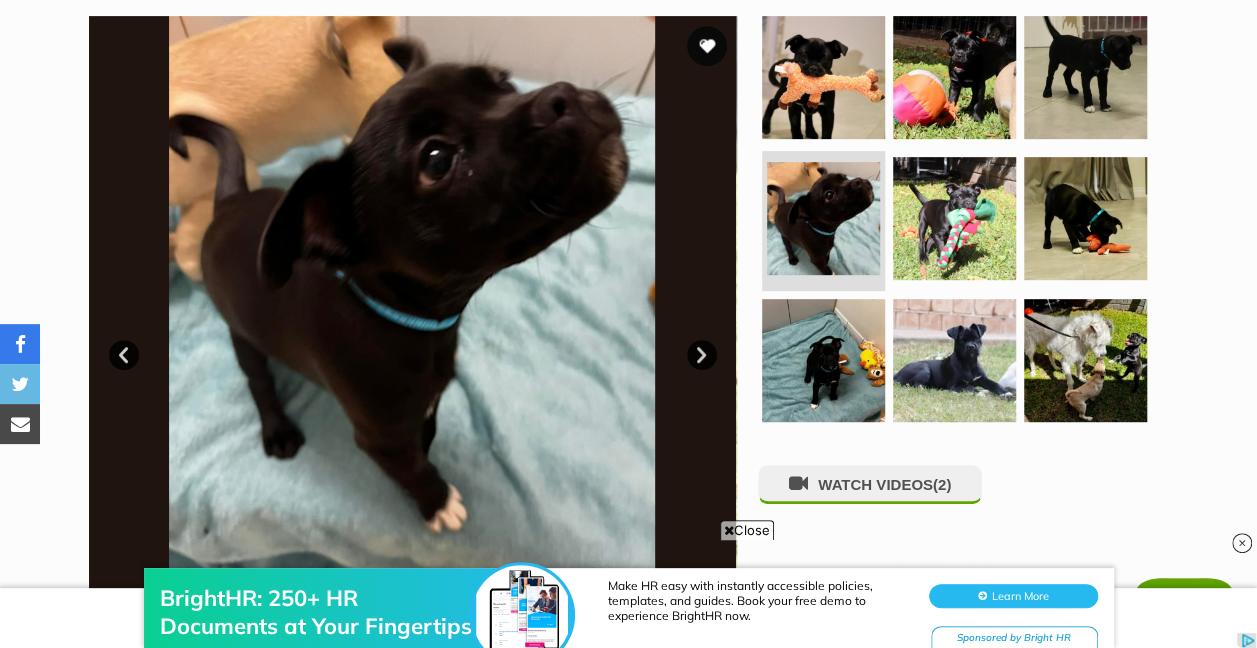 click on "Next" at bounding box center (702, 355) 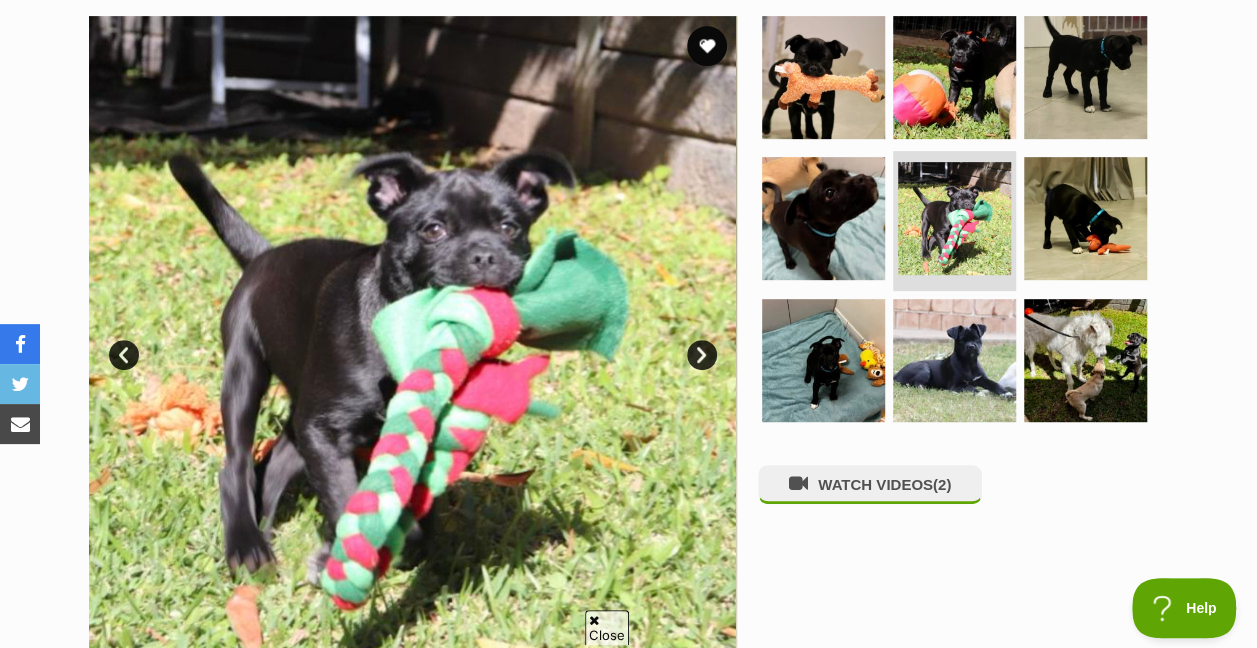scroll, scrollTop: 0, scrollLeft: 0, axis: both 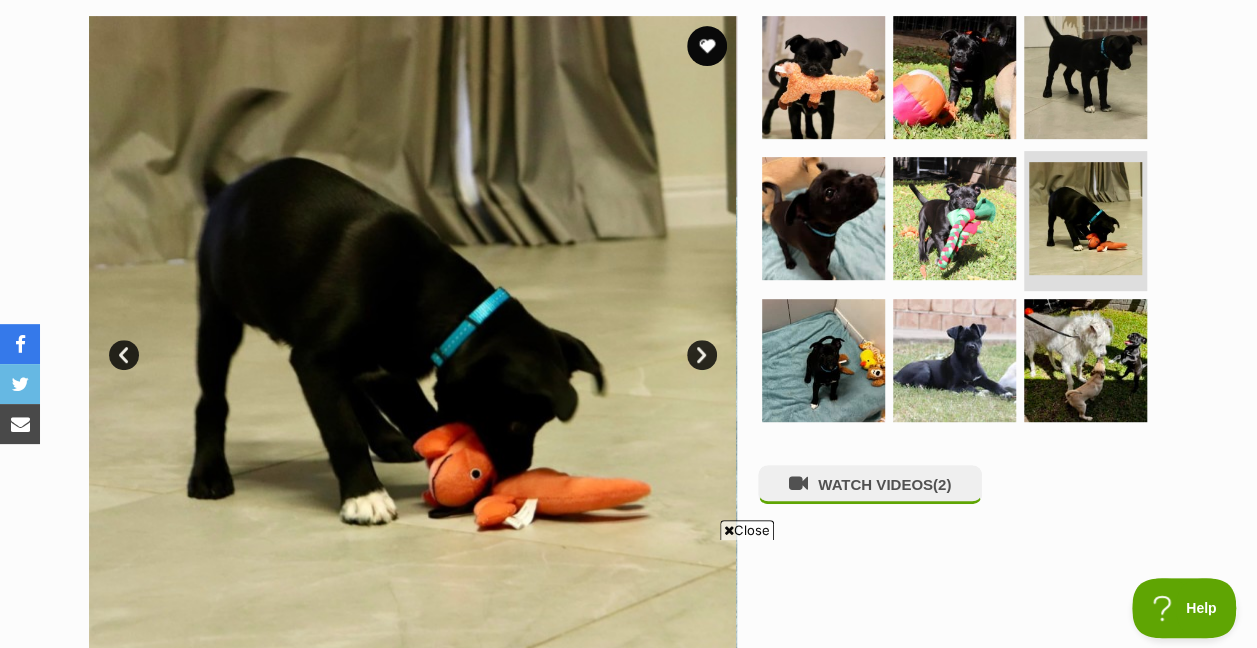 click on "Next" at bounding box center [702, 355] 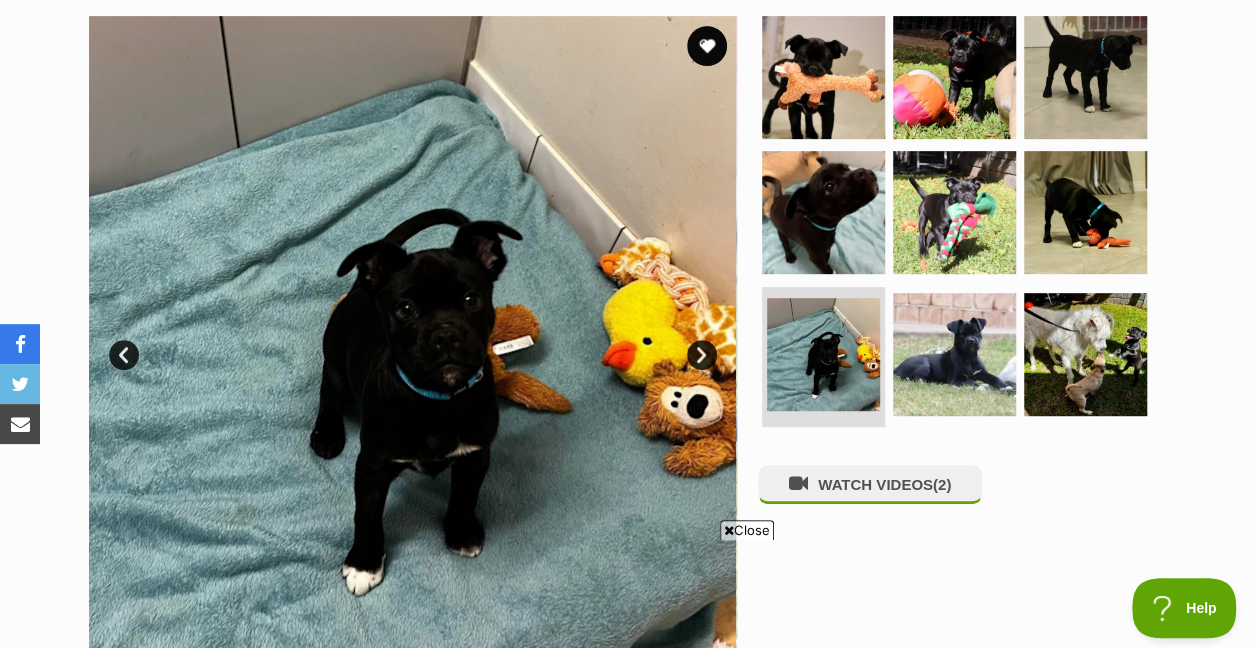 click on "Next" at bounding box center (702, 355) 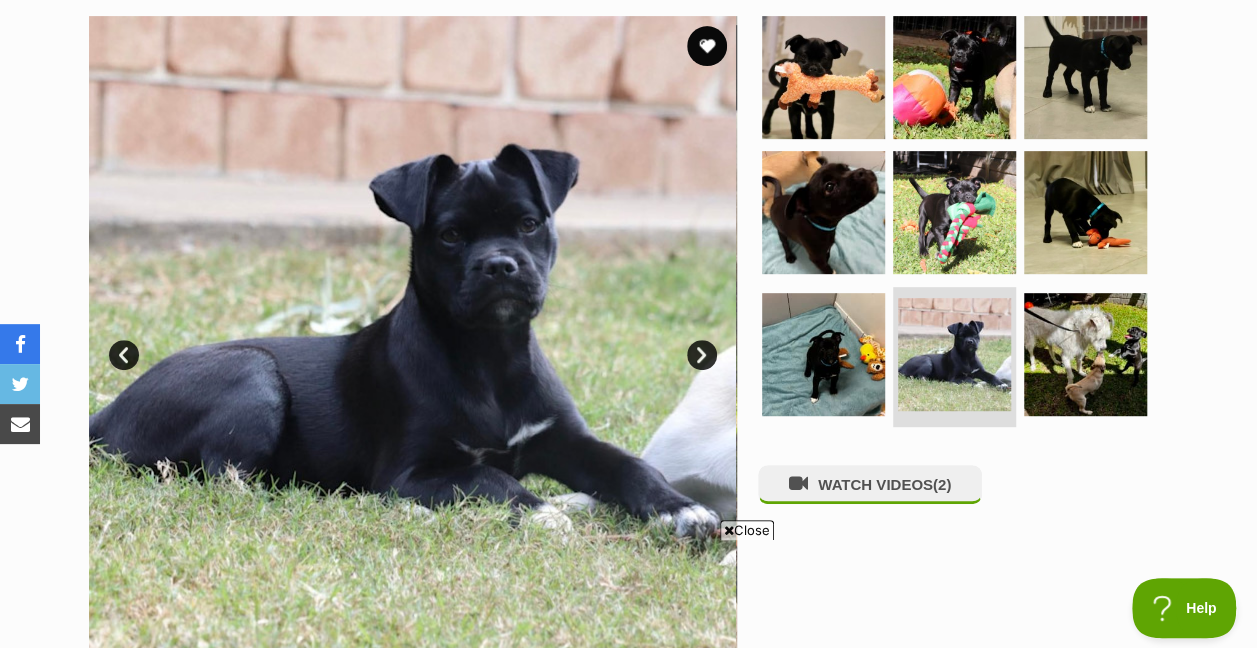 click on "Next" at bounding box center [702, 355] 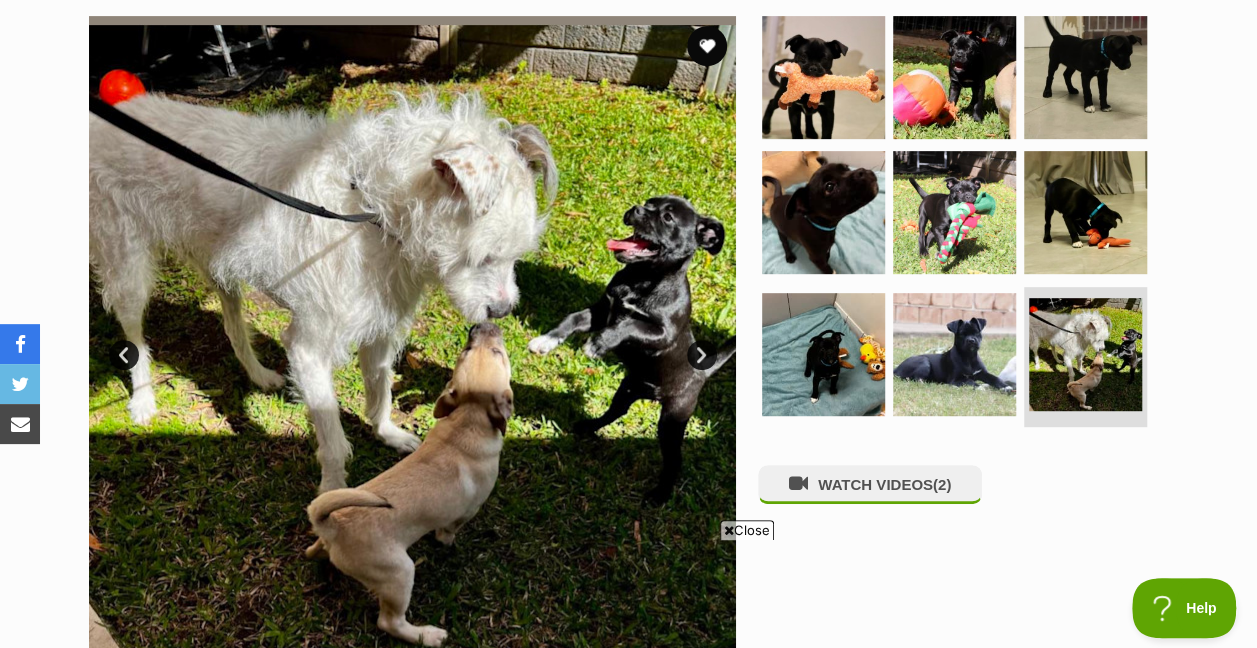 click on "Next" at bounding box center [702, 355] 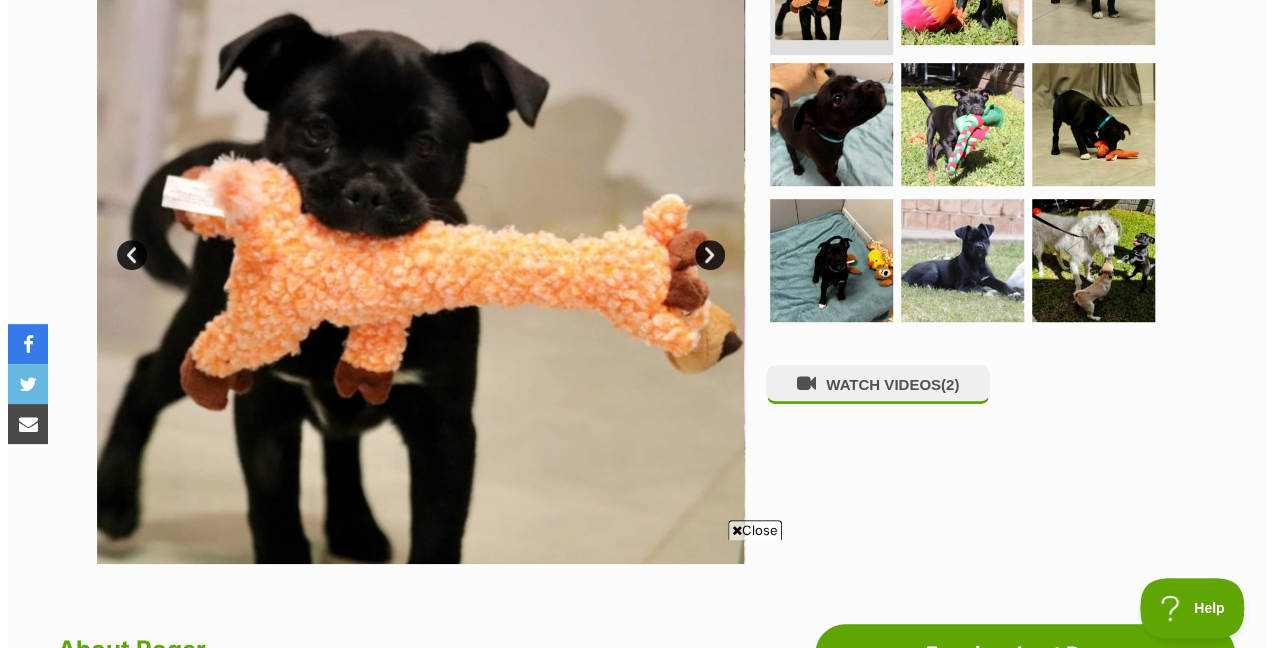 scroll, scrollTop: 600, scrollLeft: 0, axis: vertical 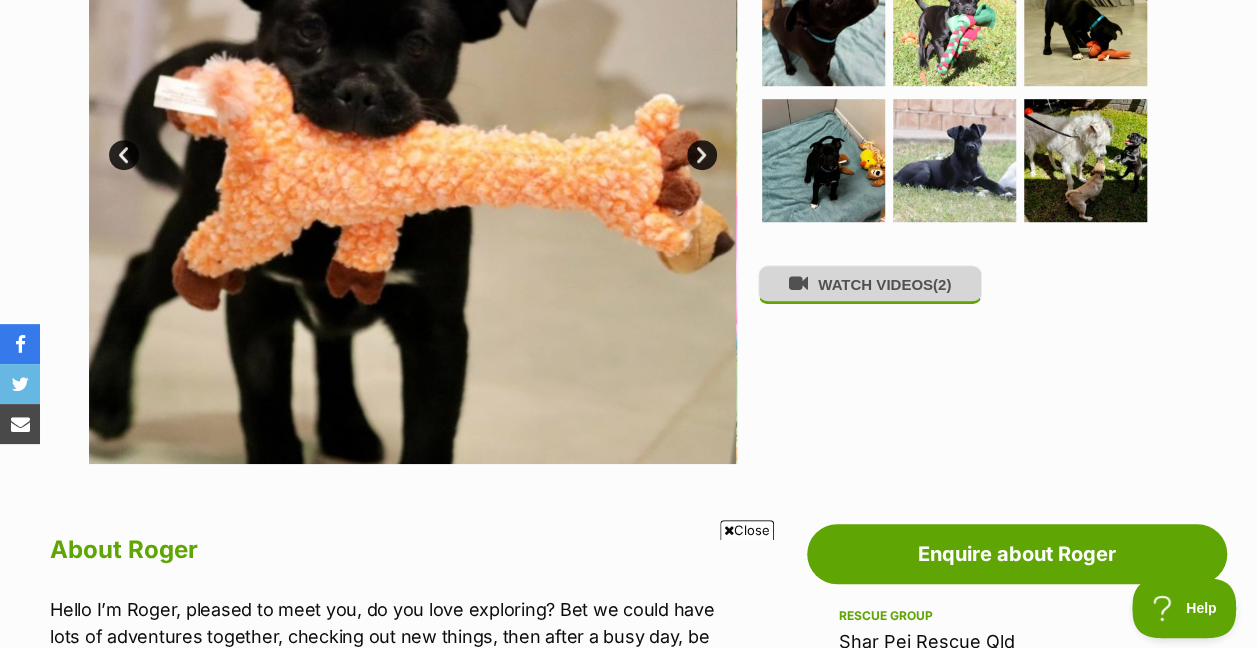 click on "WATCH VIDEOS
(2)" at bounding box center [870, 284] 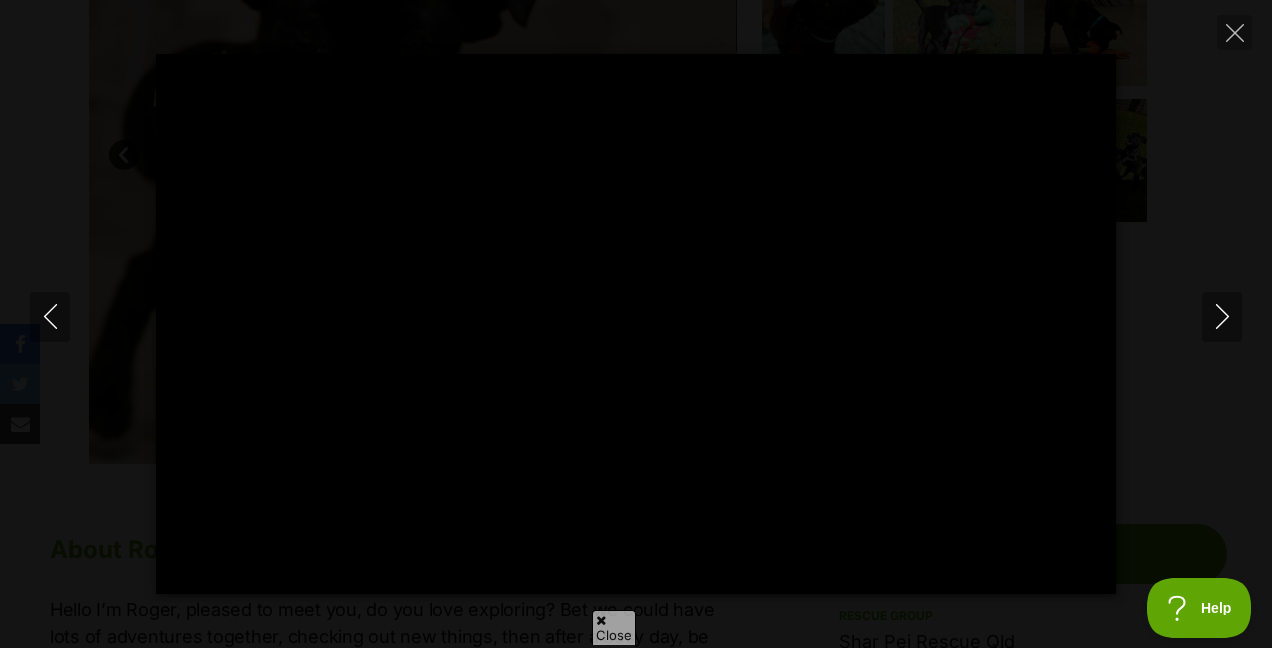 scroll, scrollTop: 0, scrollLeft: 0, axis: both 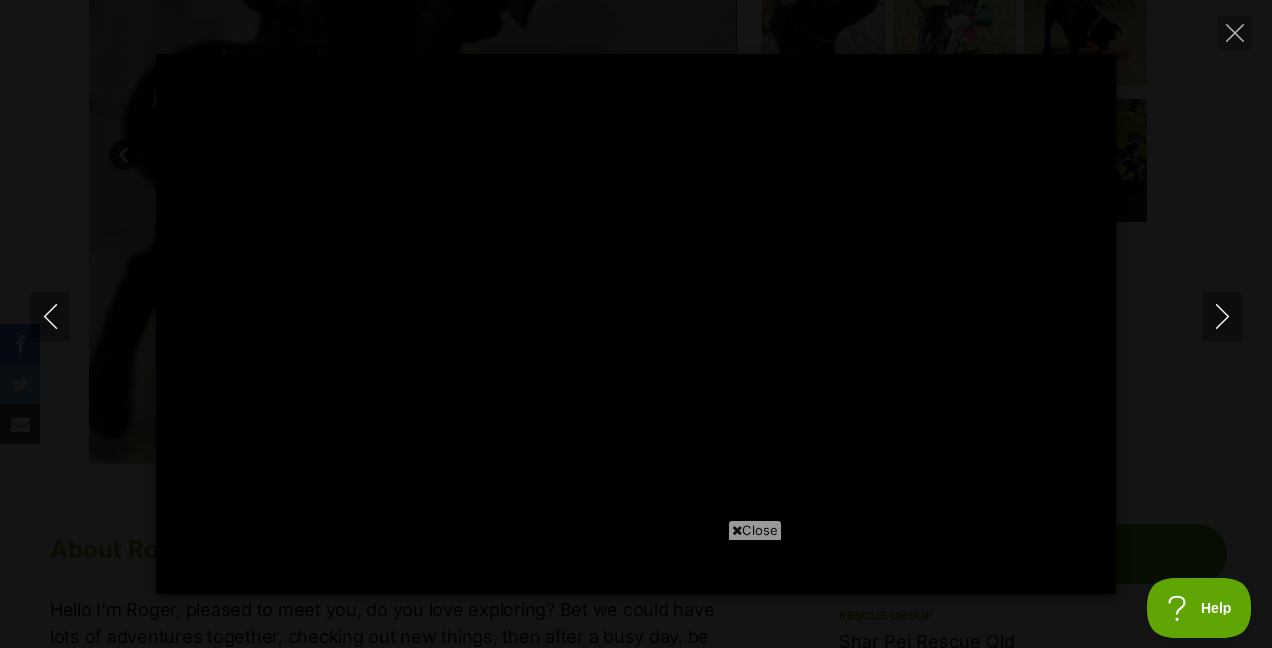 type on "100" 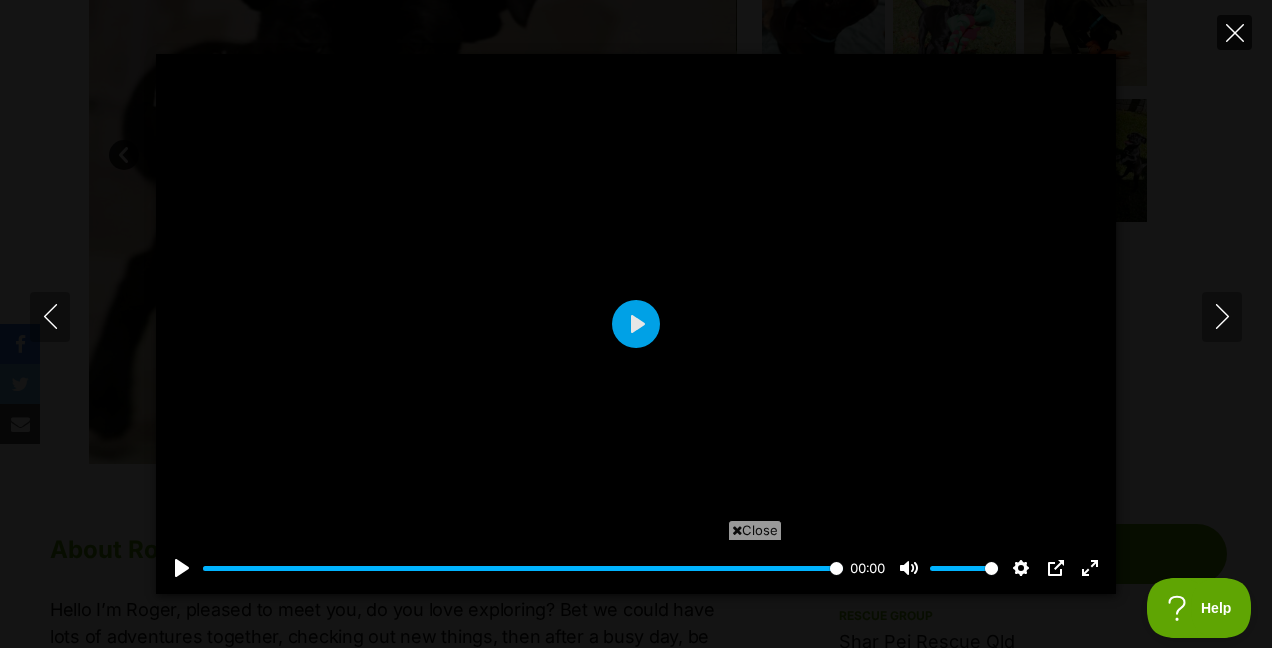 click 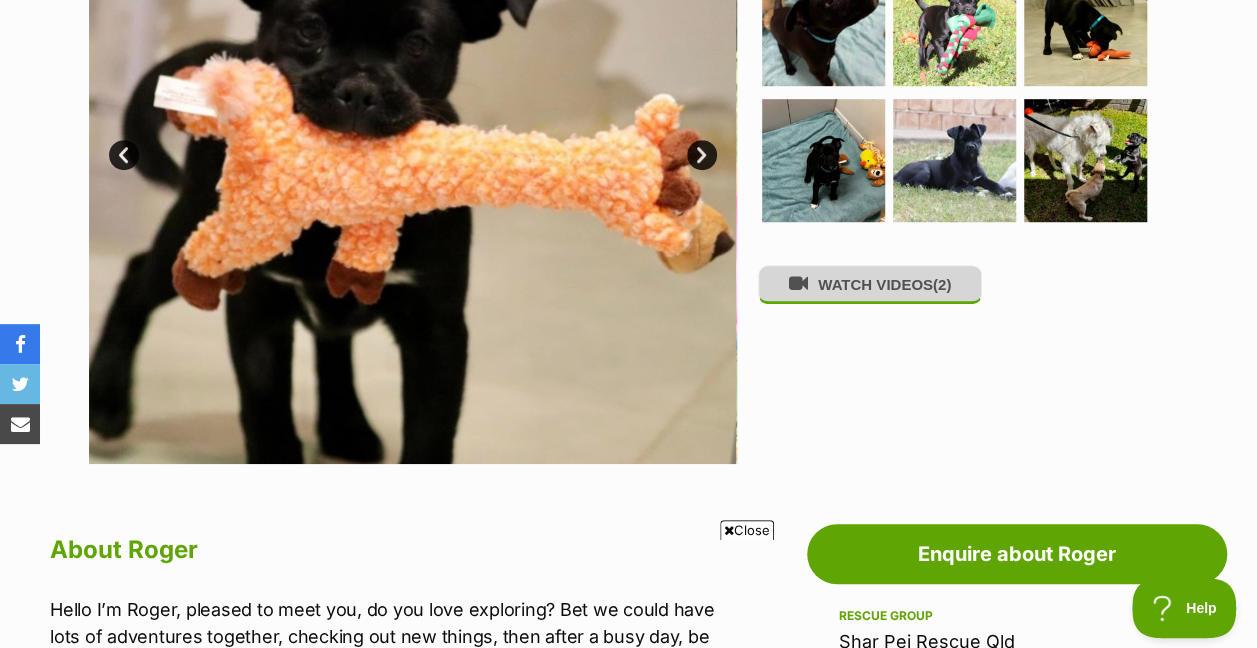 click on "WATCH VIDEOS
(2)" at bounding box center (870, 284) 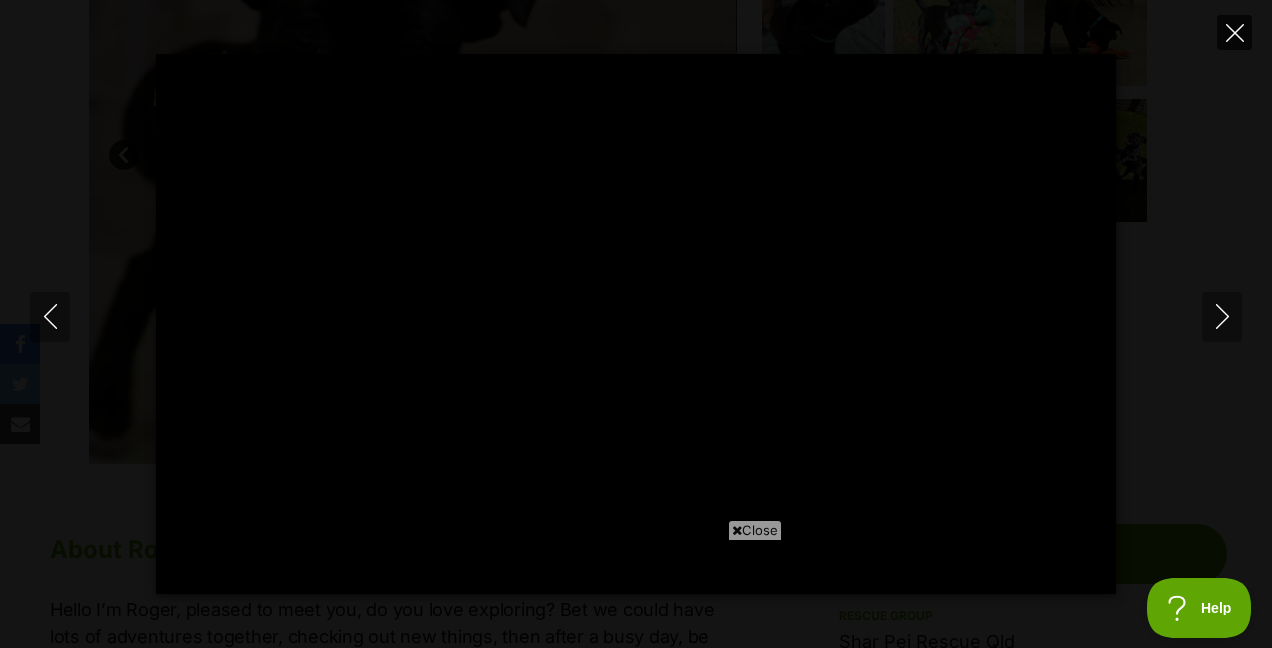 click 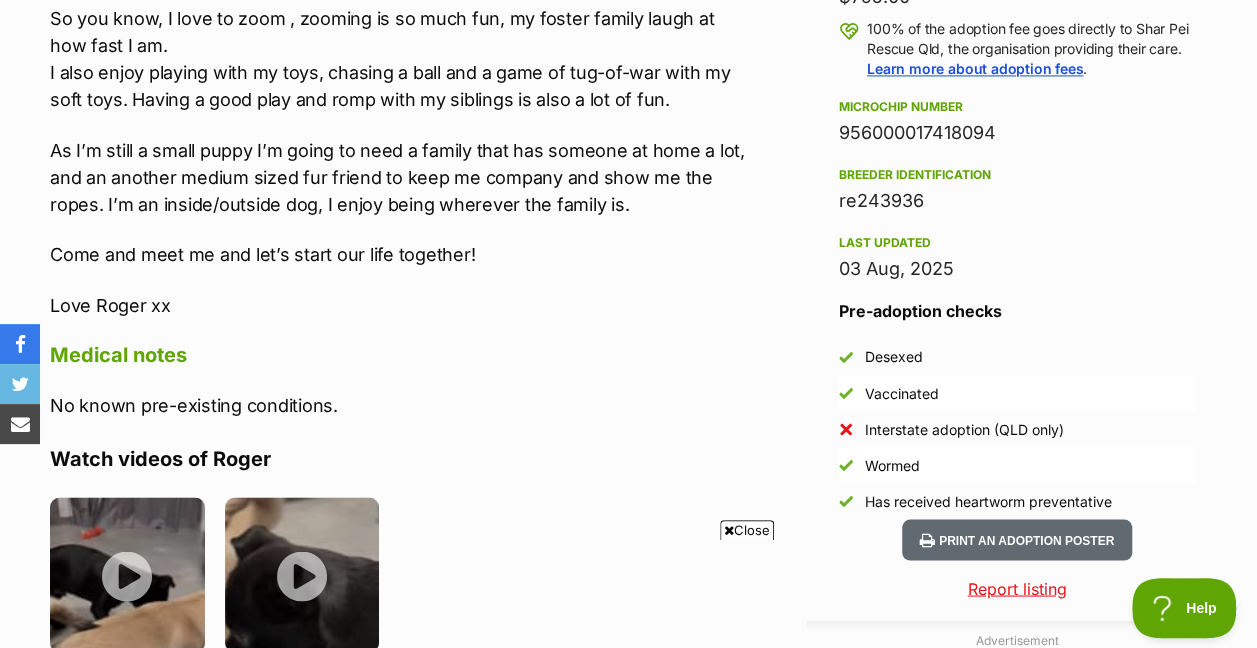 scroll, scrollTop: 1600, scrollLeft: 0, axis: vertical 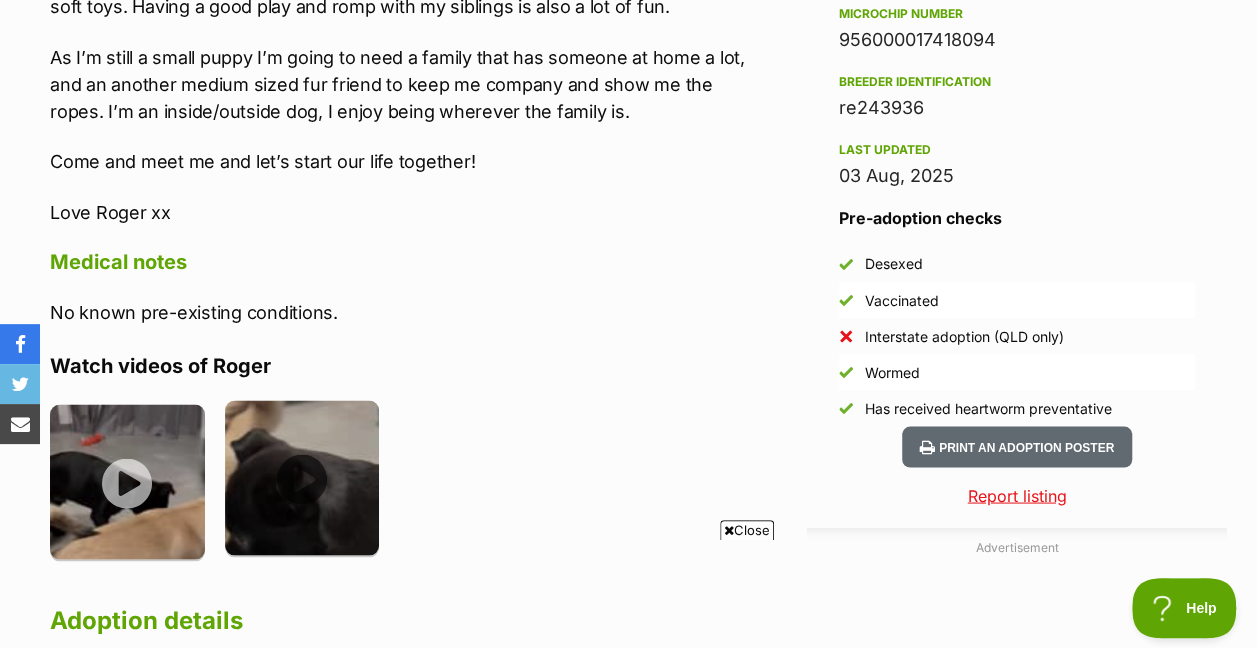 click at bounding box center (302, 477) 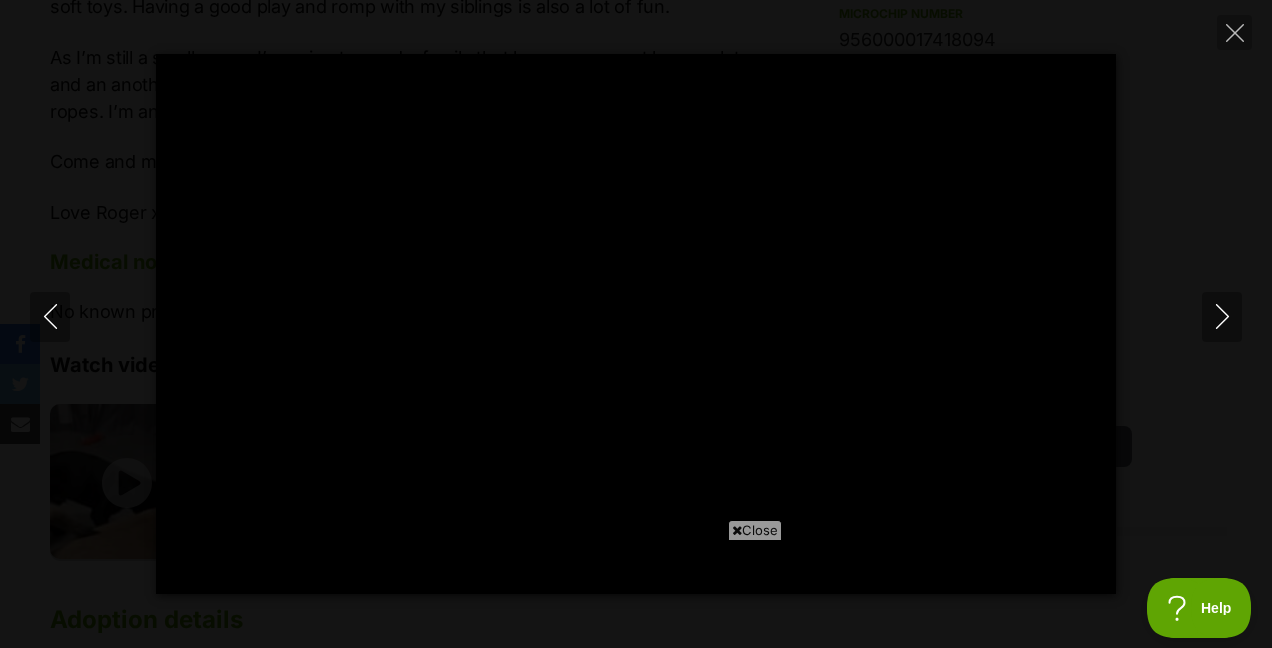 type on "100" 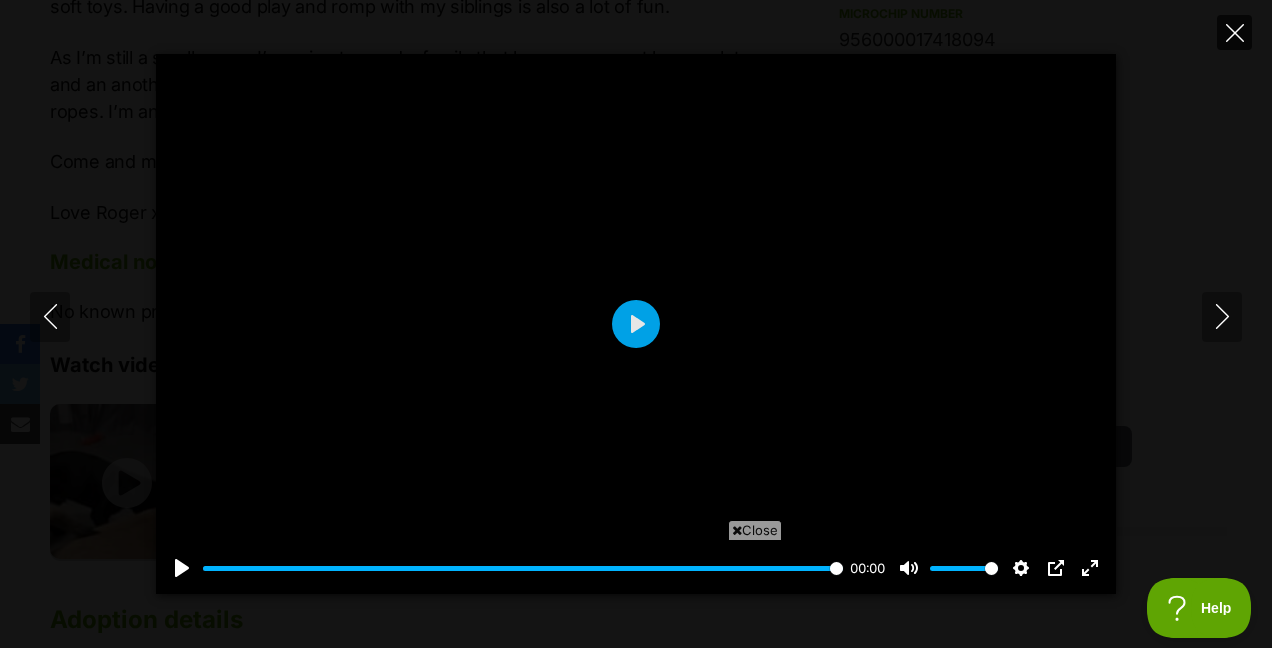 click 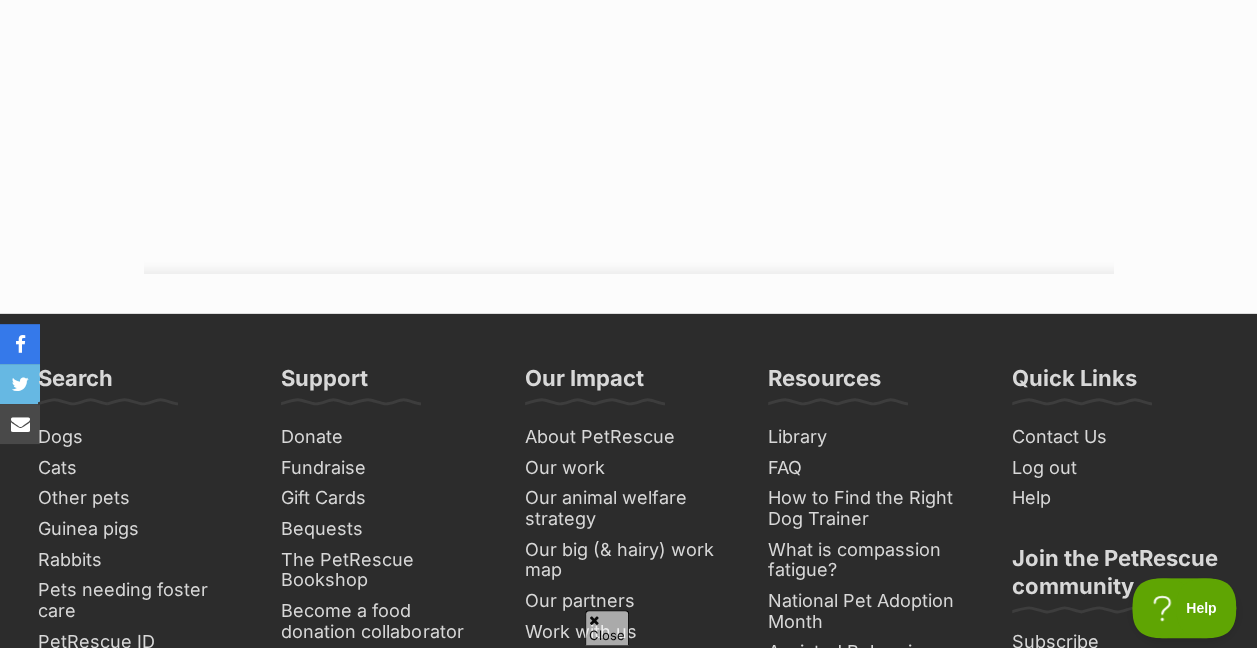 scroll, scrollTop: 3200, scrollLeft: 0, axis: vertical 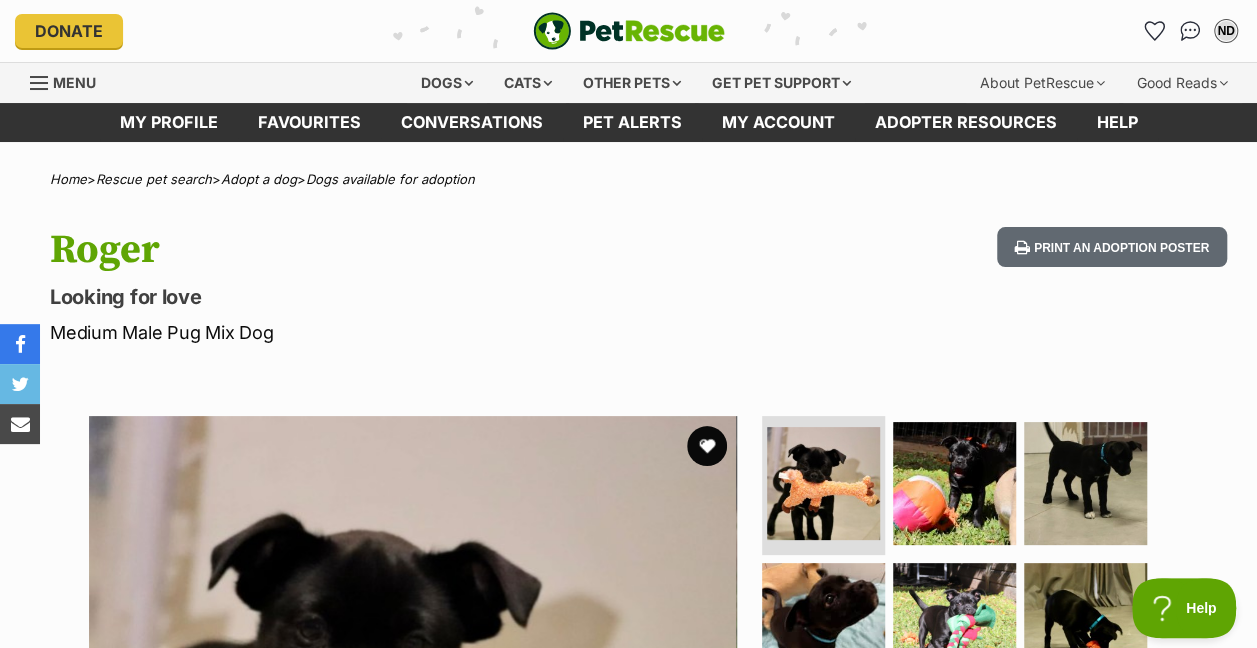 click on "Menu" at bounding box center [70, 81] 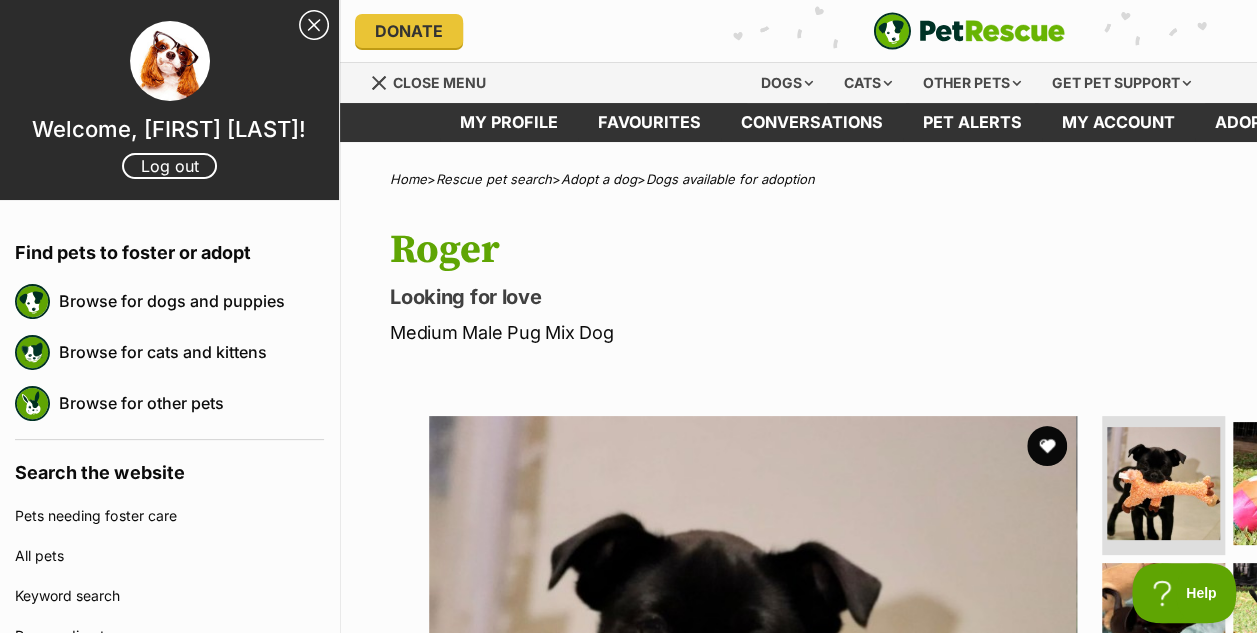 click on "Roger
Looking for love
Medium Male Pug Mix Dog" at bounding box center (749, 286) 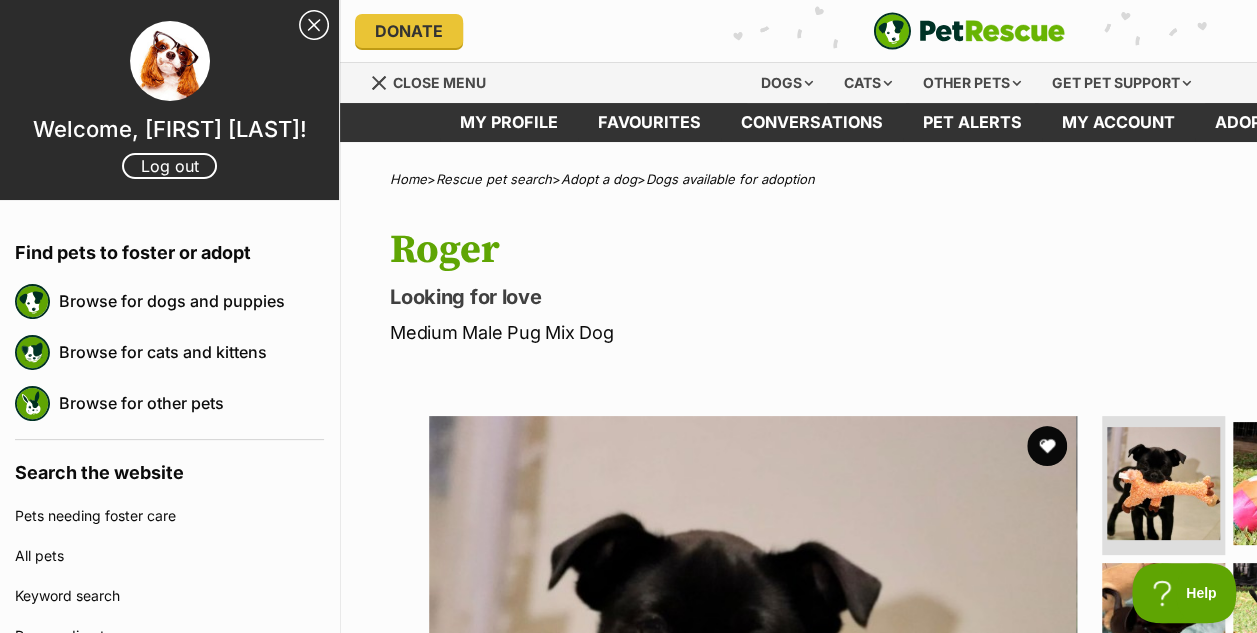scroll, scrollTop: 100, scrollLeft: 0, axis: vertical 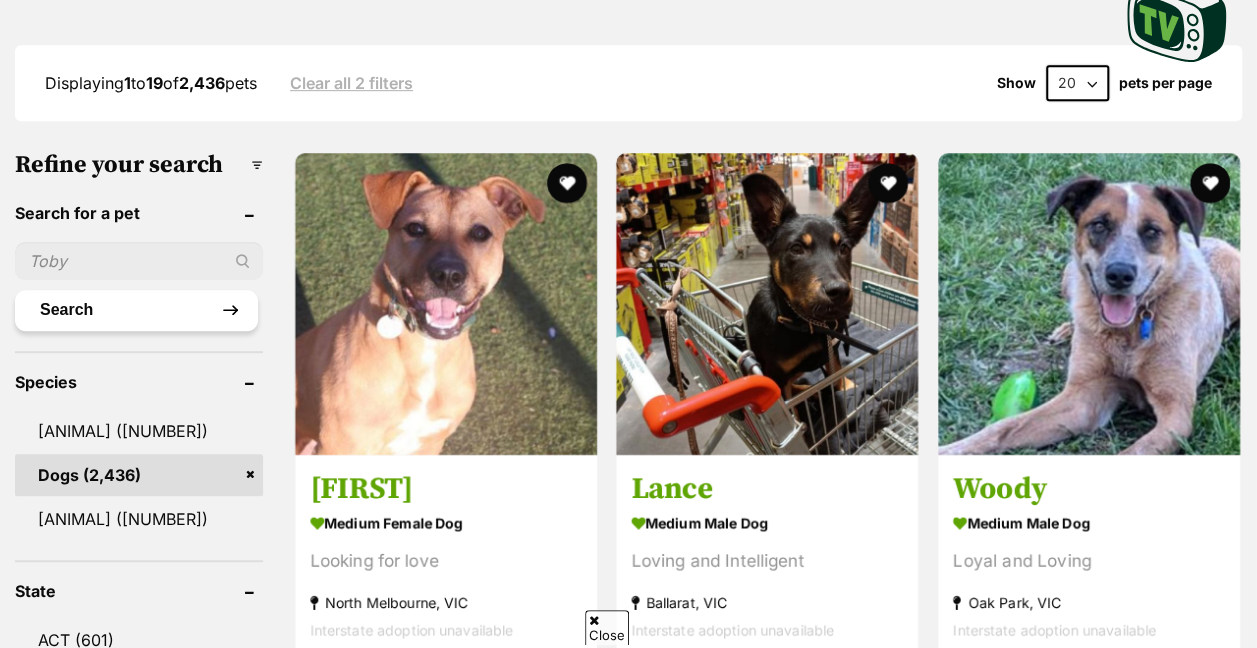 click on "Search" at bounding box center (136, 310) 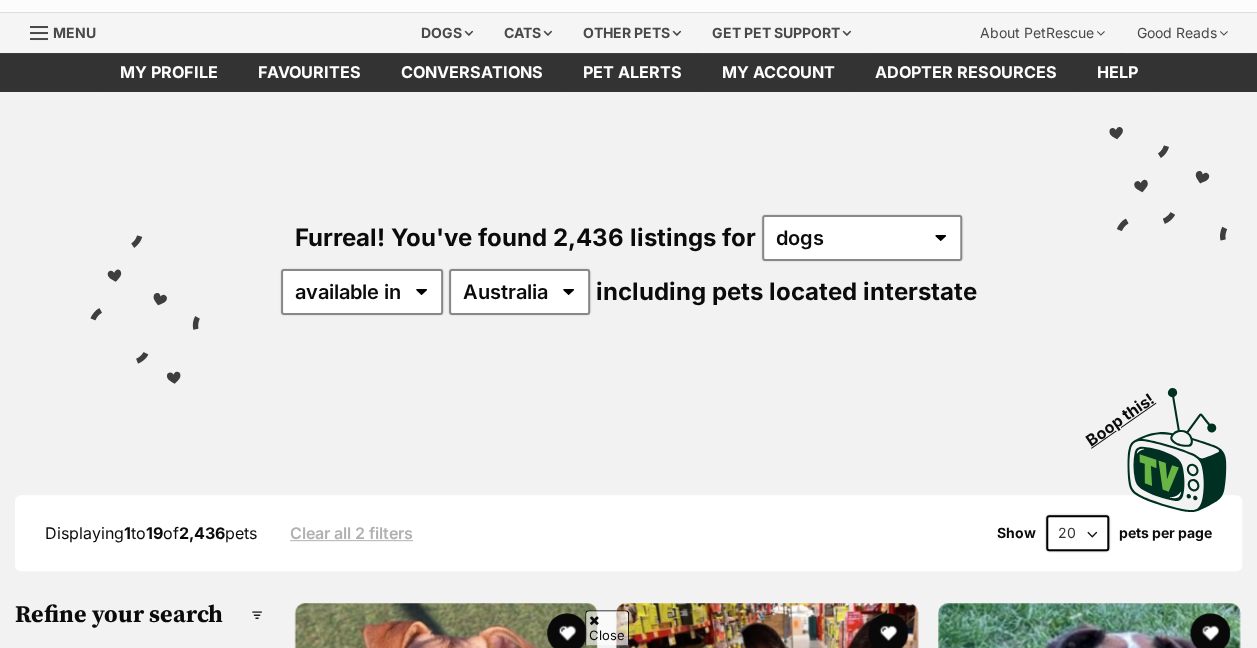 scroll, scrollTop: 400, scrollLeft: 0, axis: vertical 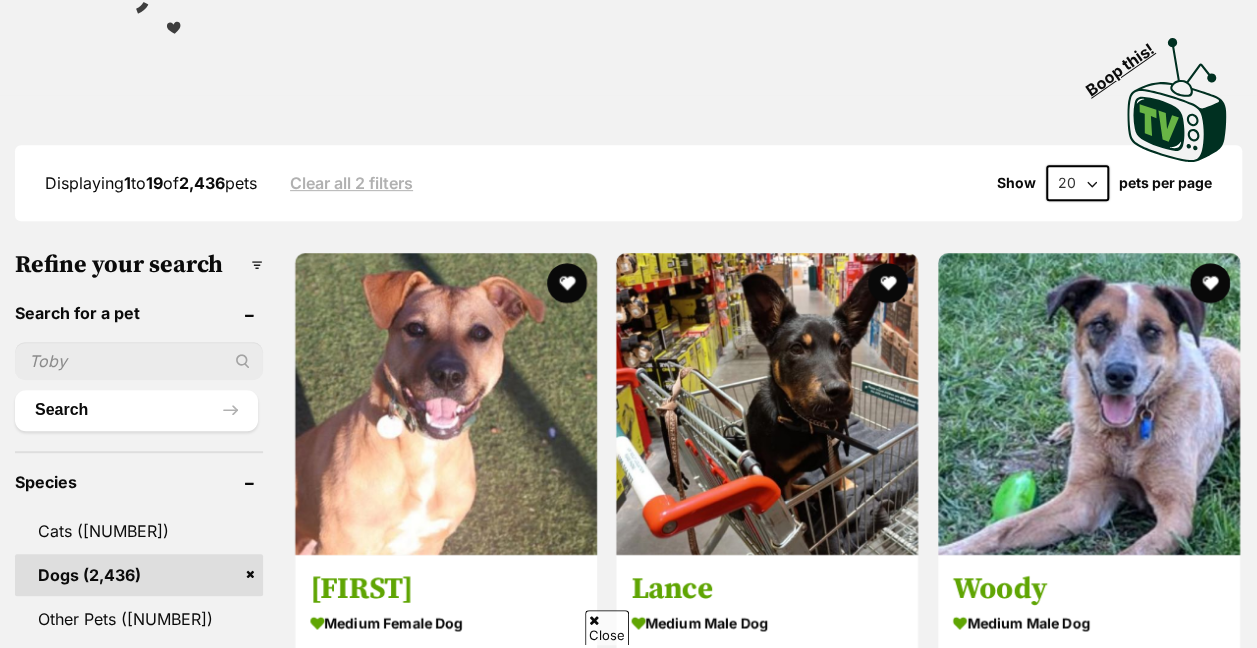 click at bounding box center [139, 361] 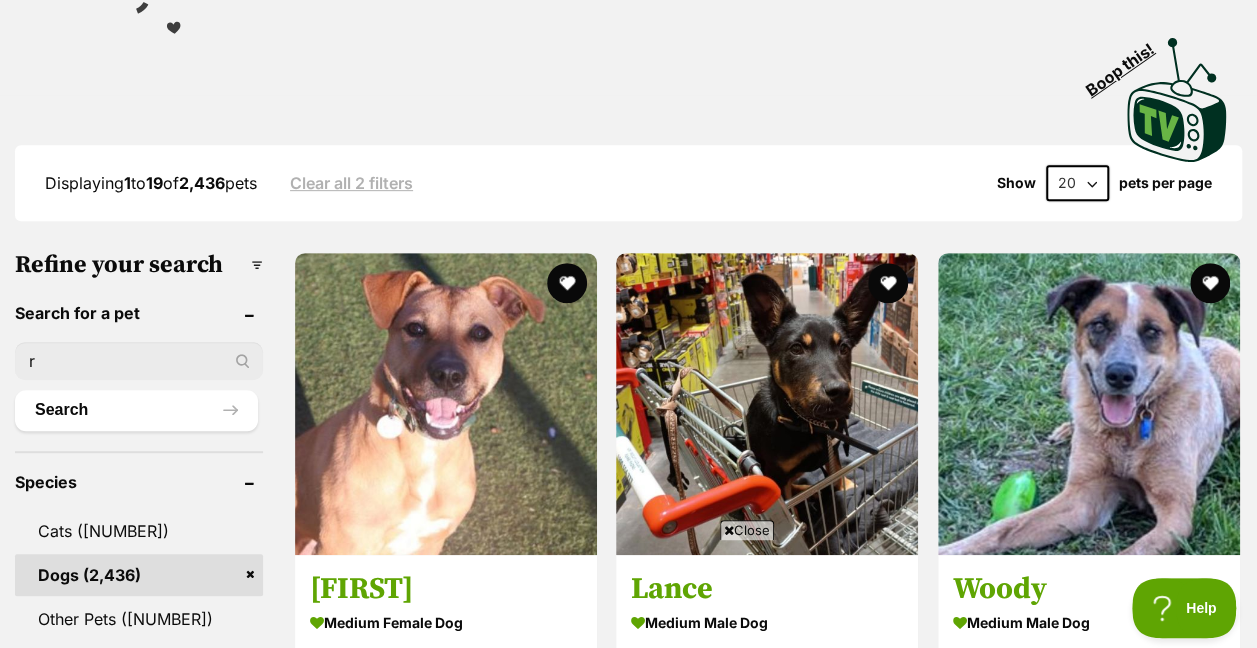 scroll, scrollTop: 0, scrollLeft: 0, axis: both 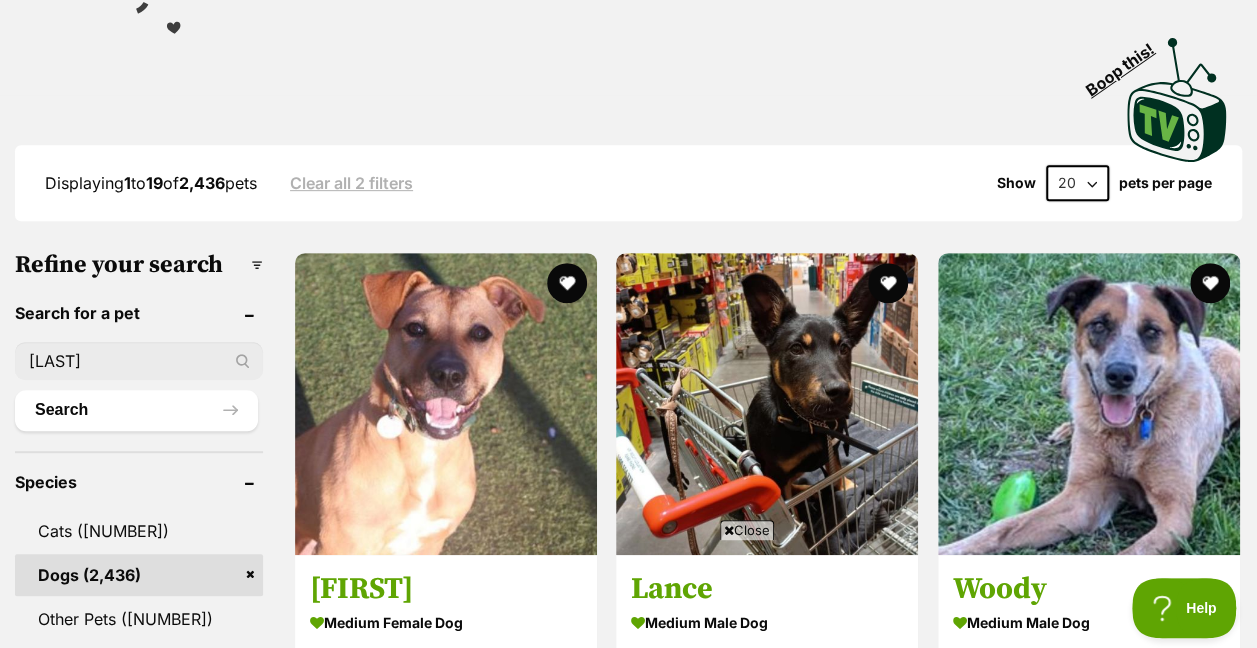 type on "[LAST]" 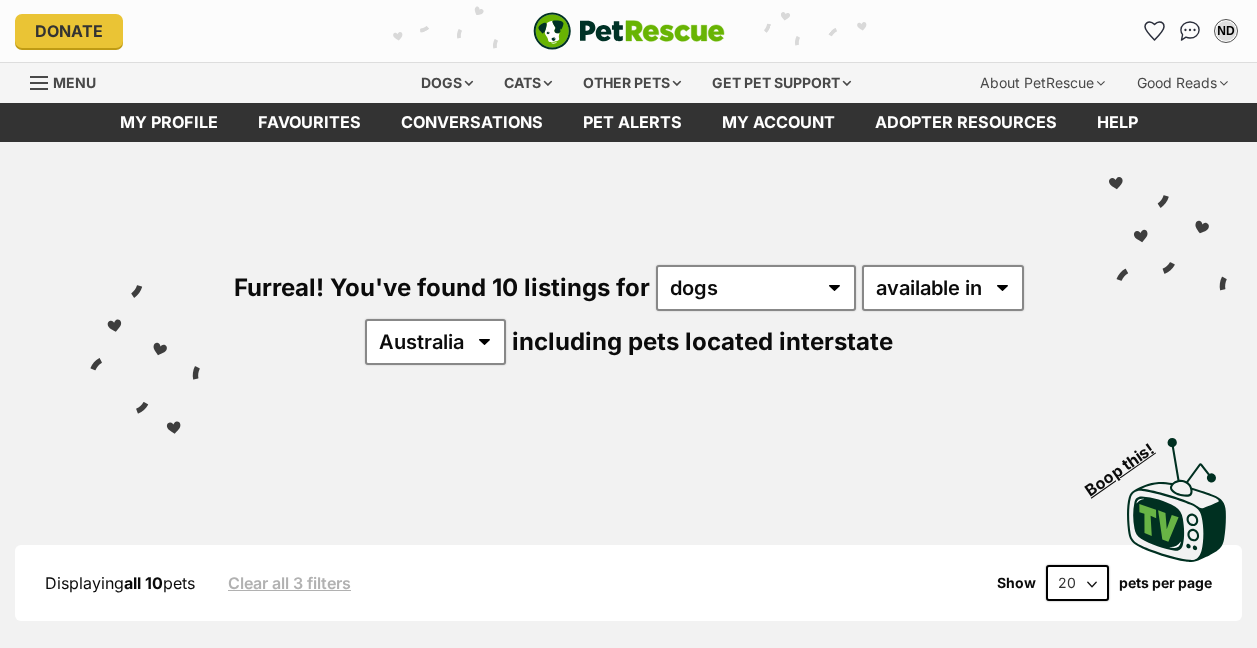scroll, scrollTop: 0, scrollLeft: 0, axis: both 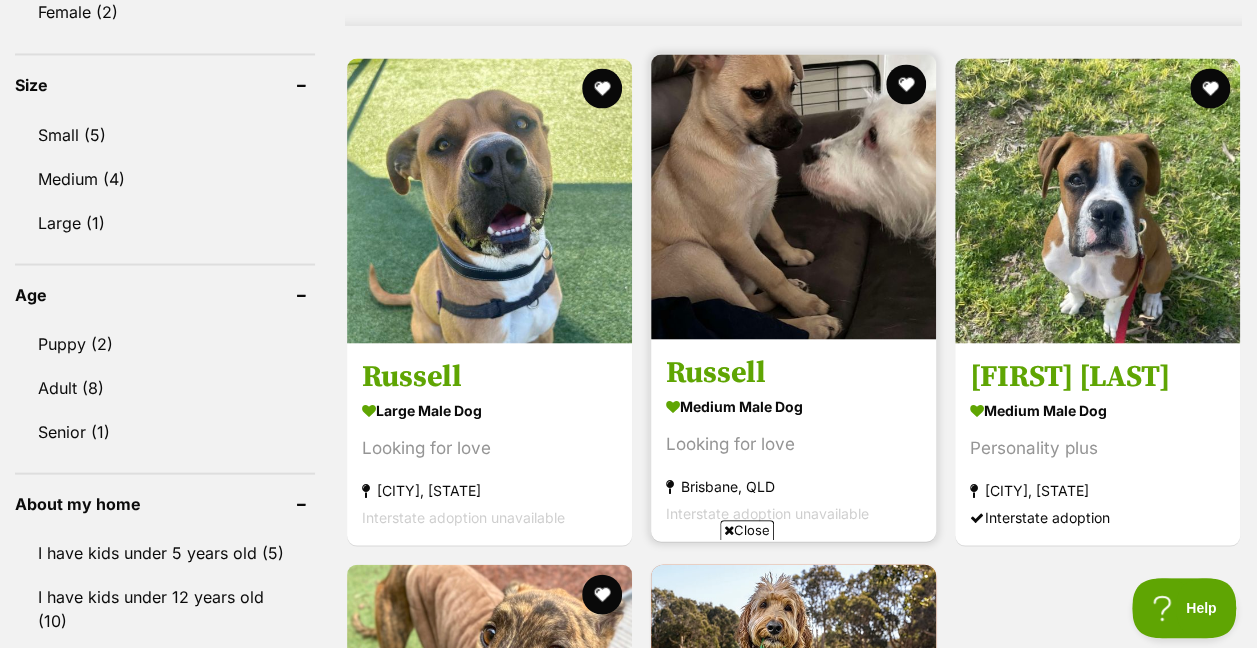 click at bounding box center (793, 196) 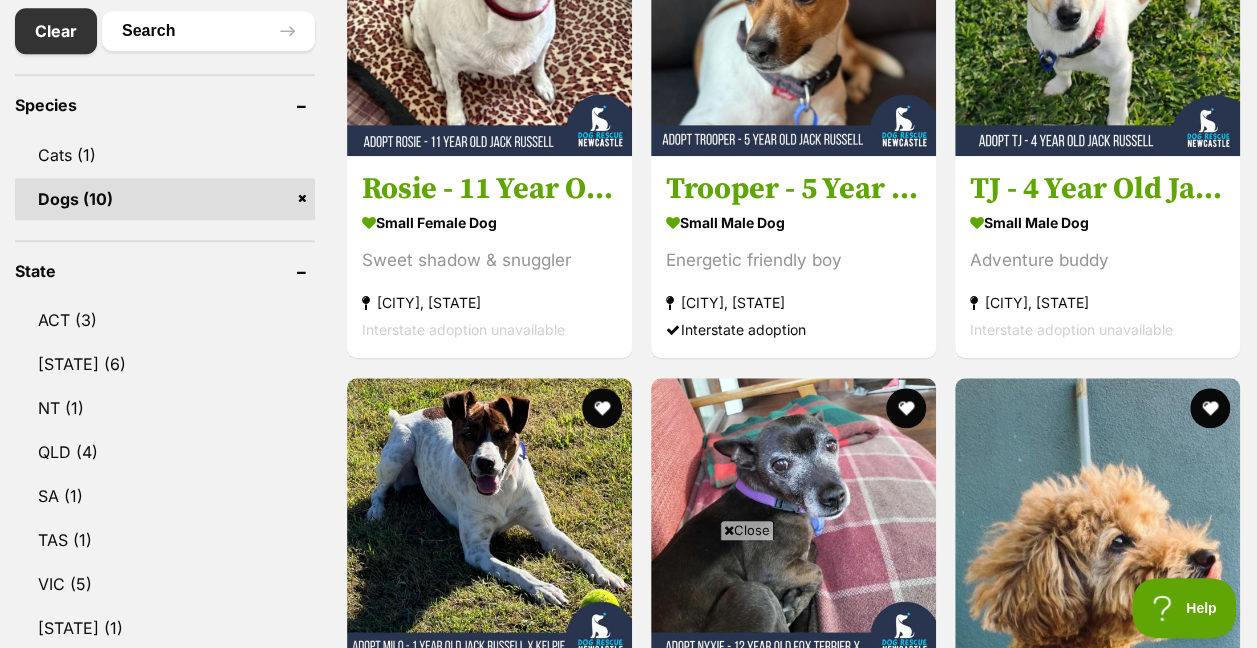 scroll, scrollTop: 500, scrollLeft: 0, axis: vertical 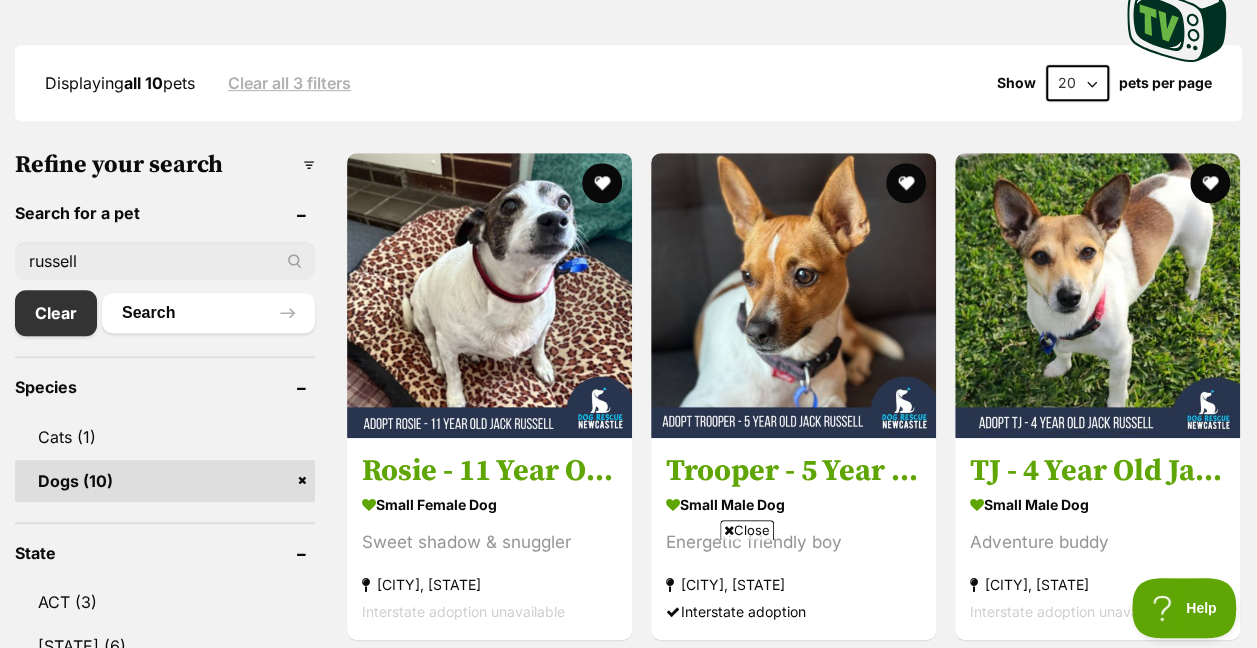 click on "[LAST]" at bounding box center (165, 261) 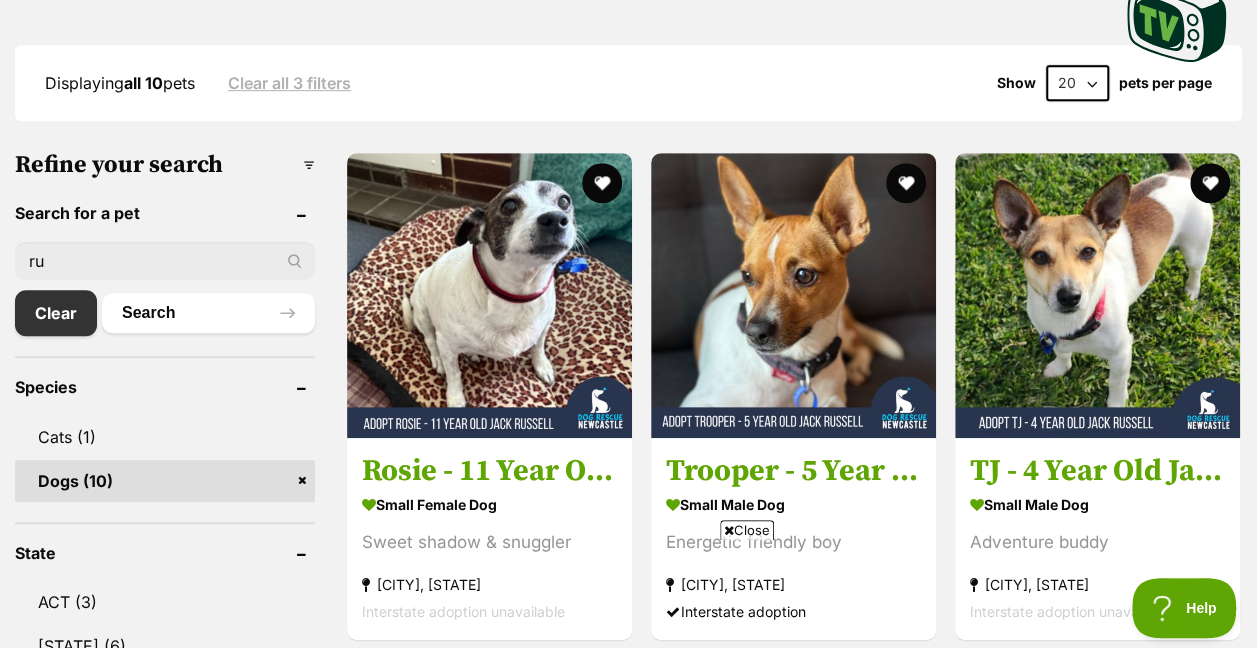 type on "r" 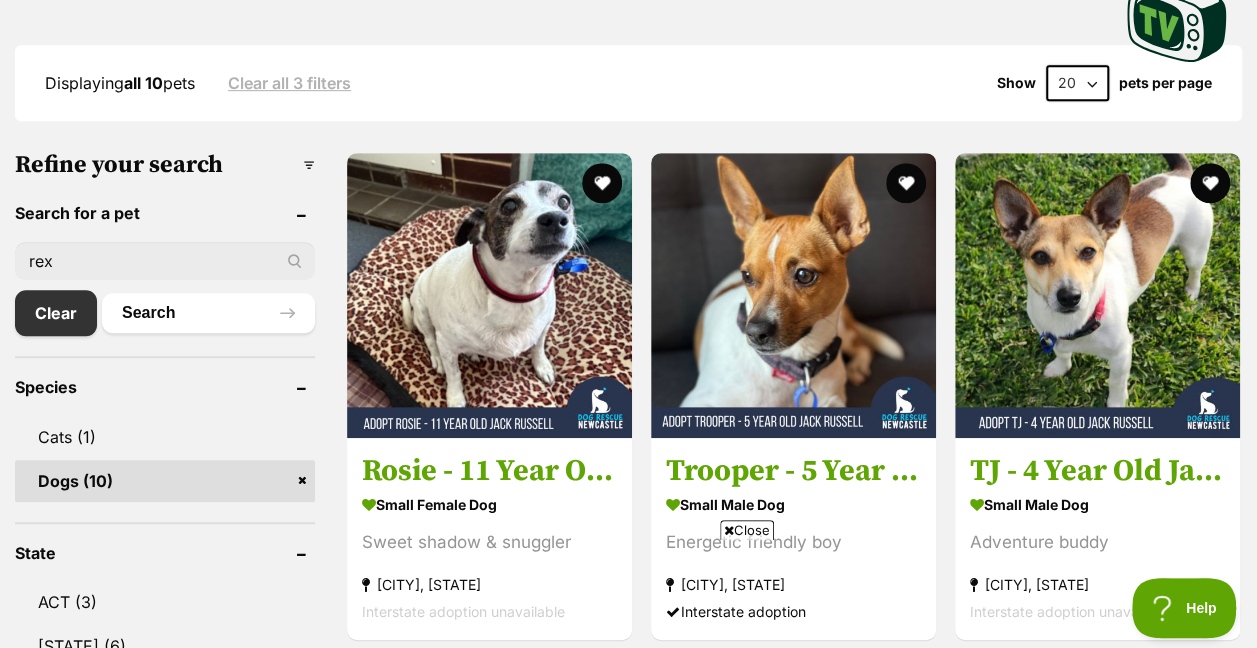 type on "rex" 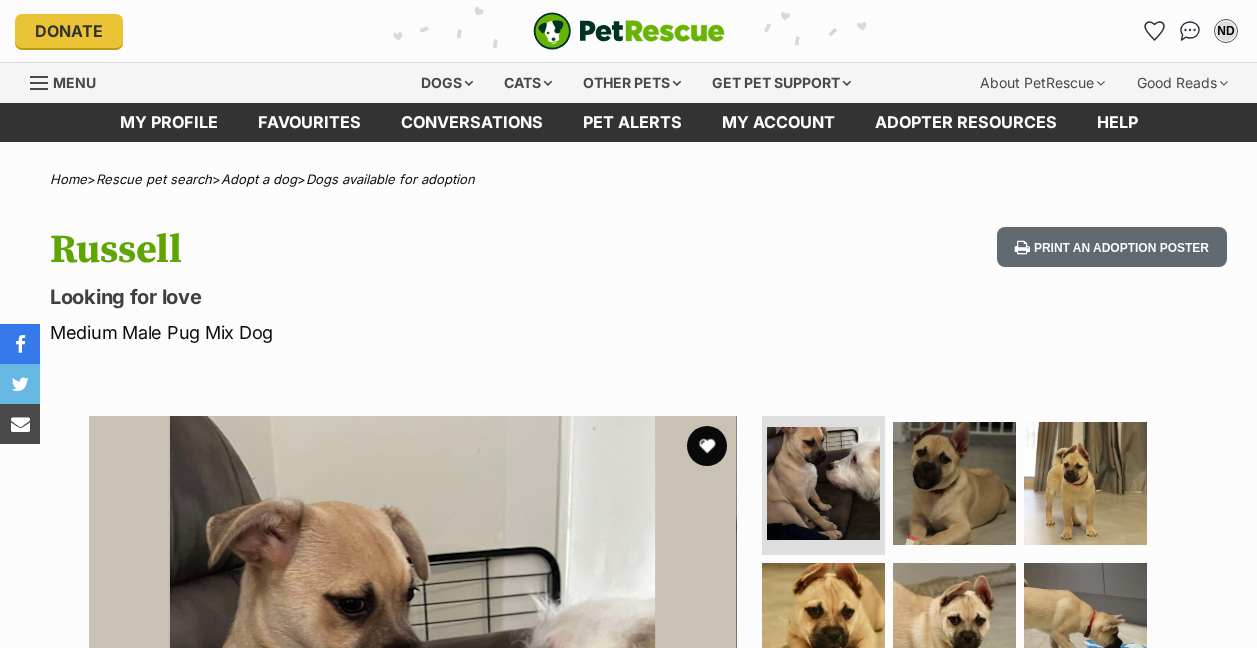 scroll, scrollTop: 221, scrollLeft: 0, axis: vertical 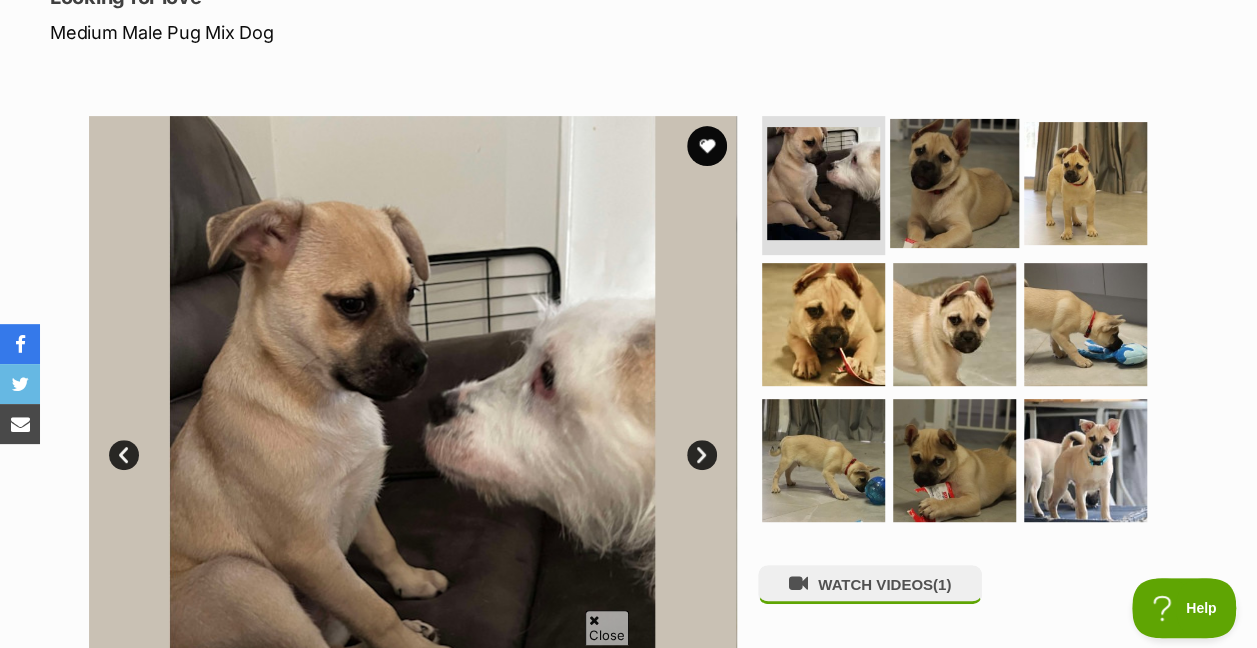 click at bounding box center (954, 182) 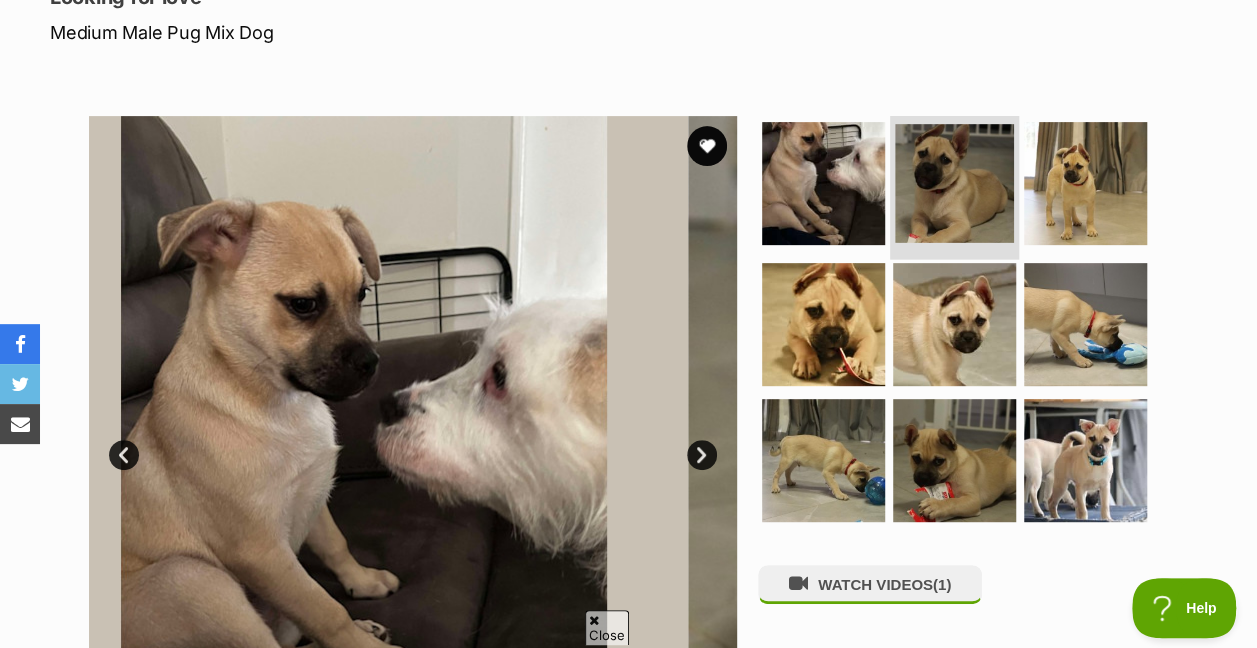 scroll, scrollTop: 0, scrollLeft: 0, axis: both 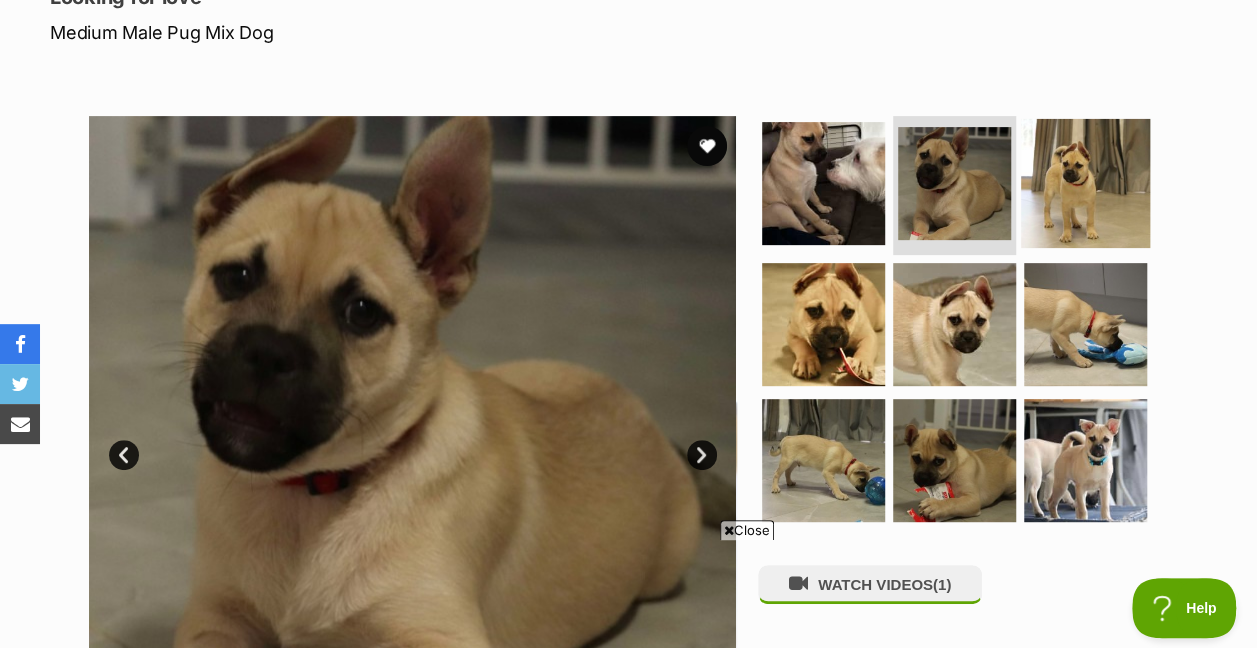 click at bounding box center [1085, 182] 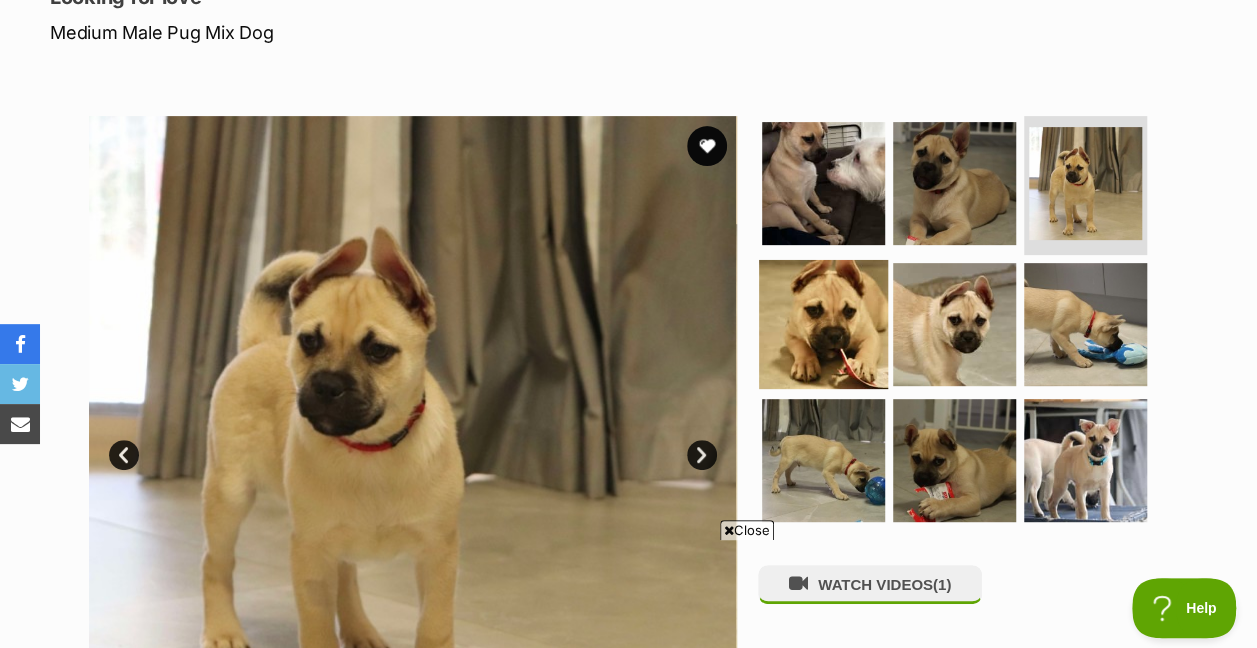 click at bounding box center [823, 324] 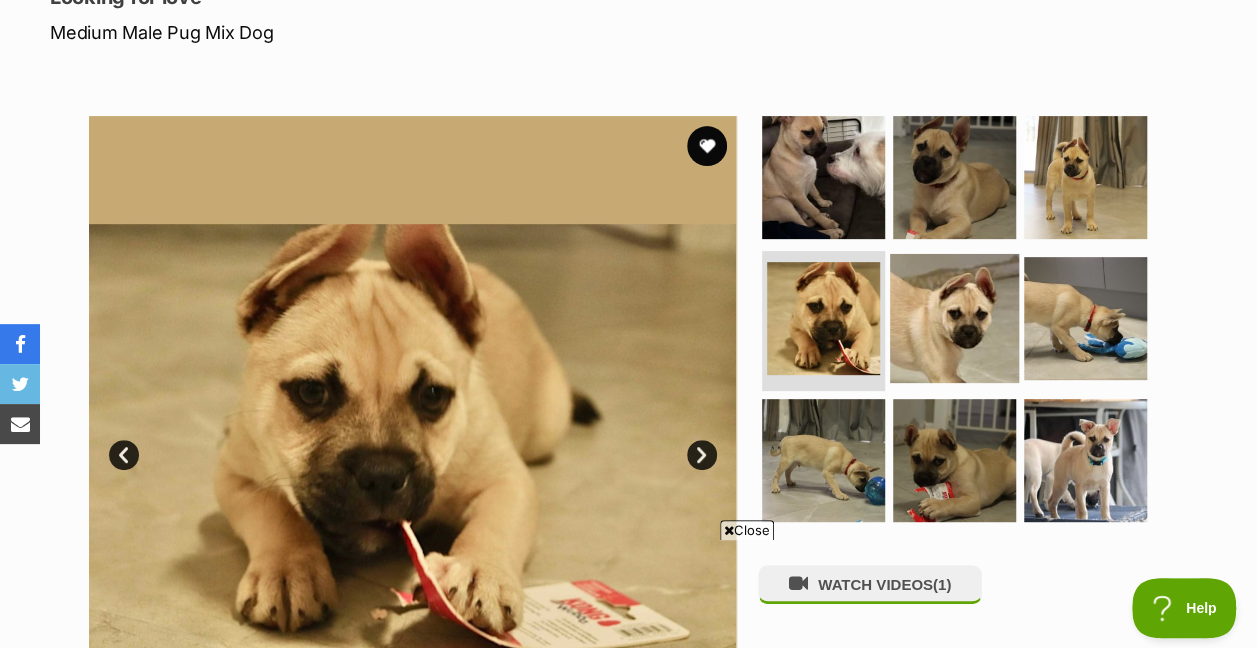 click at bounding box center [954, 318] 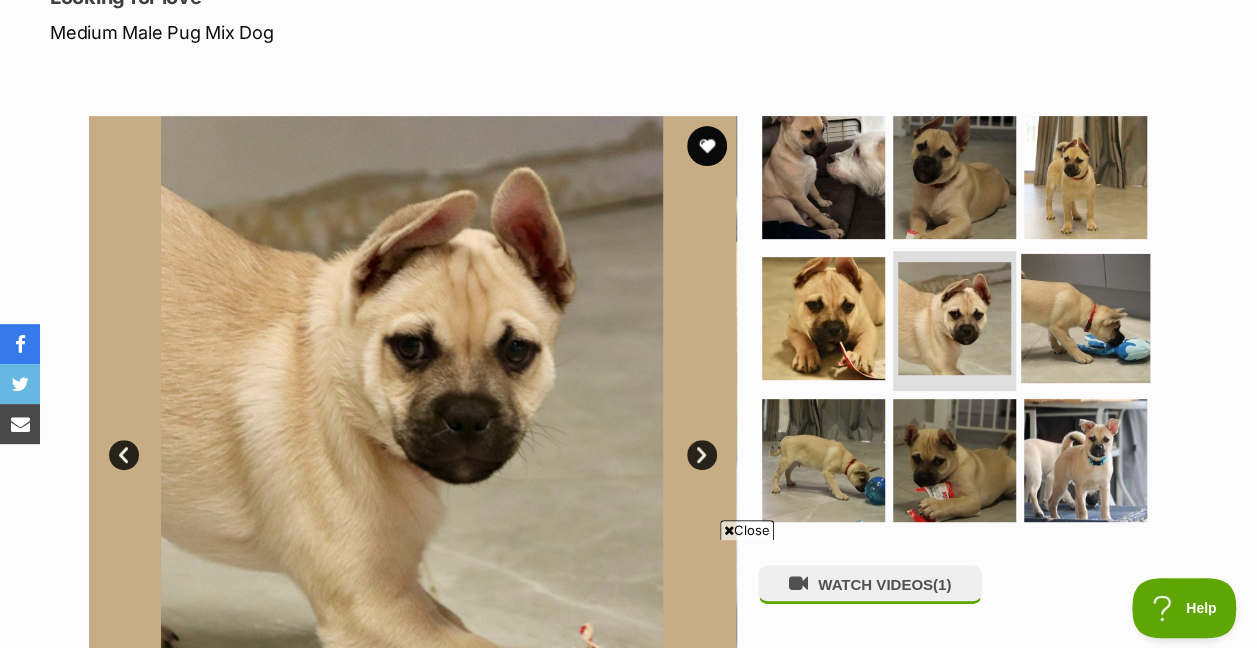 click at bounding box center (1085, 318) 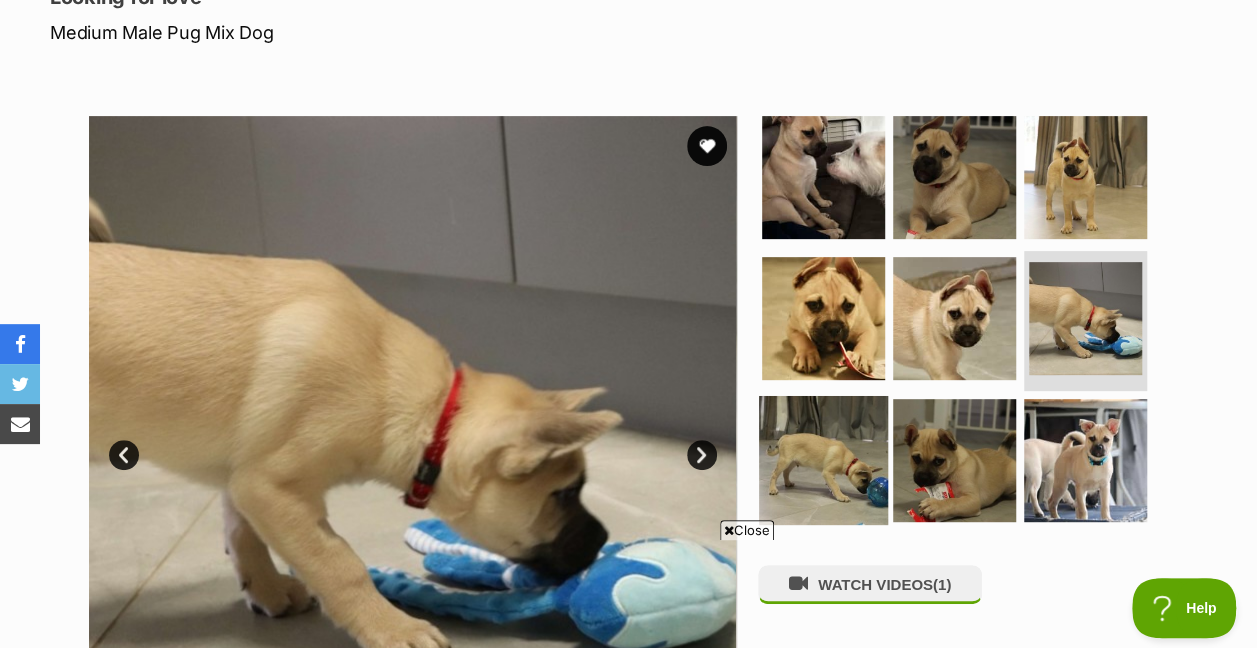 click at bounding box center [823, 460] 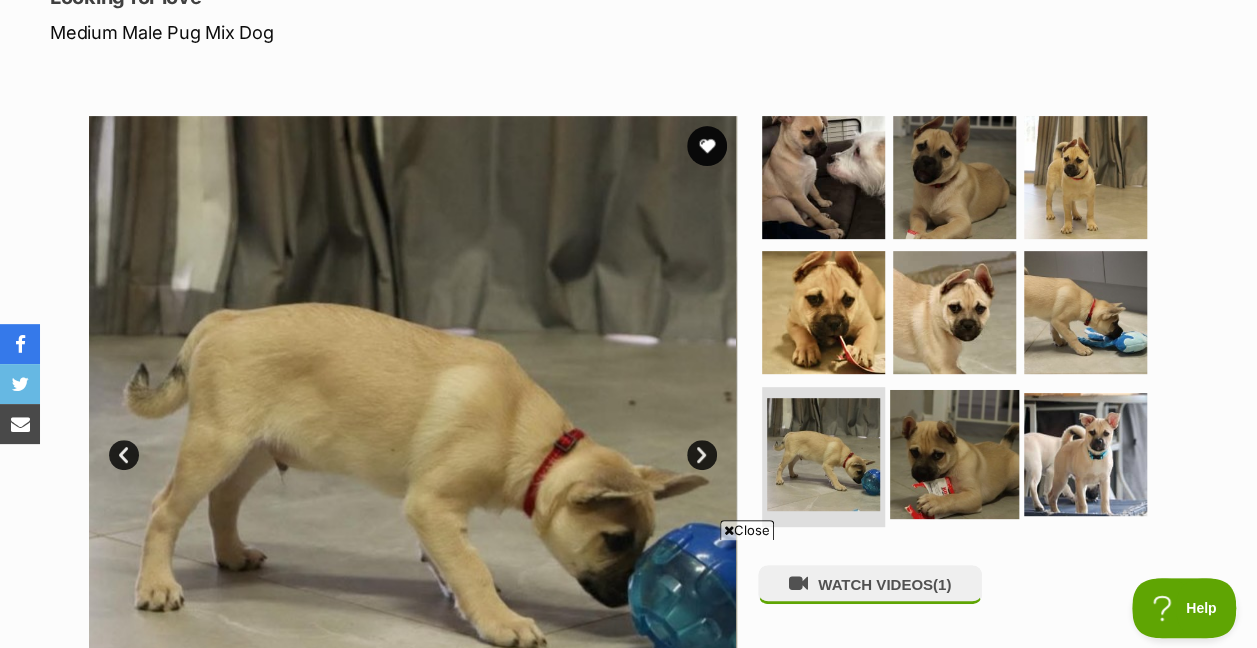 click at bounding box center [954, 454] 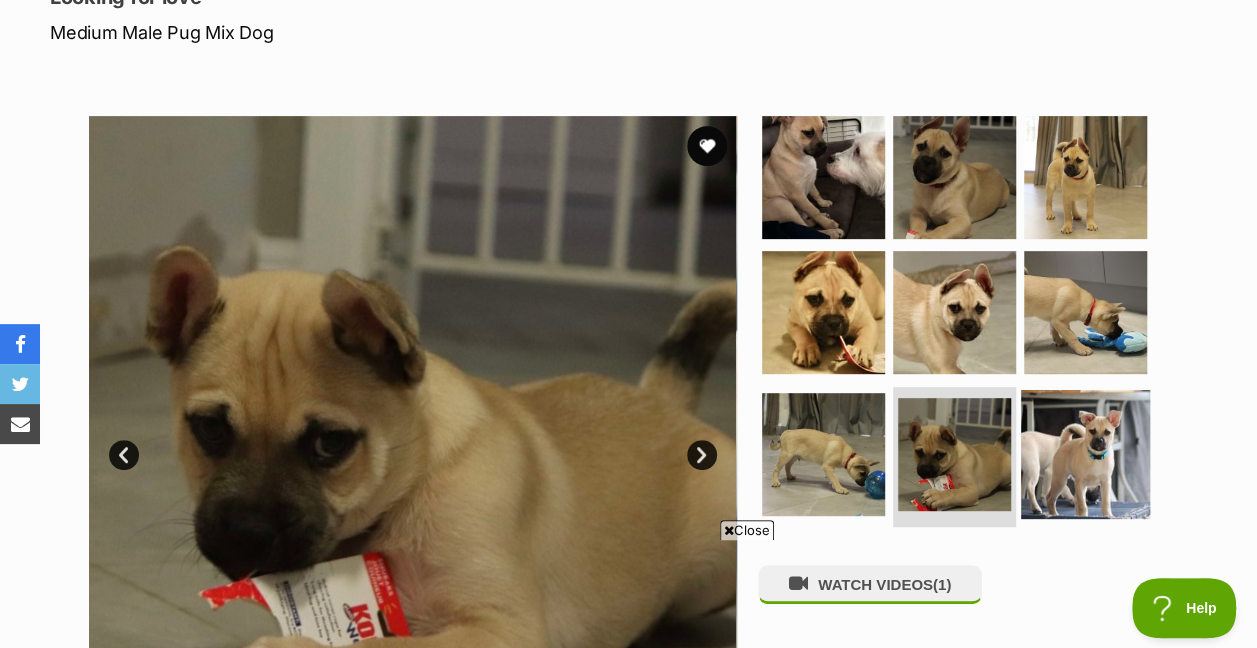 click at bounding box center (1085, 454) 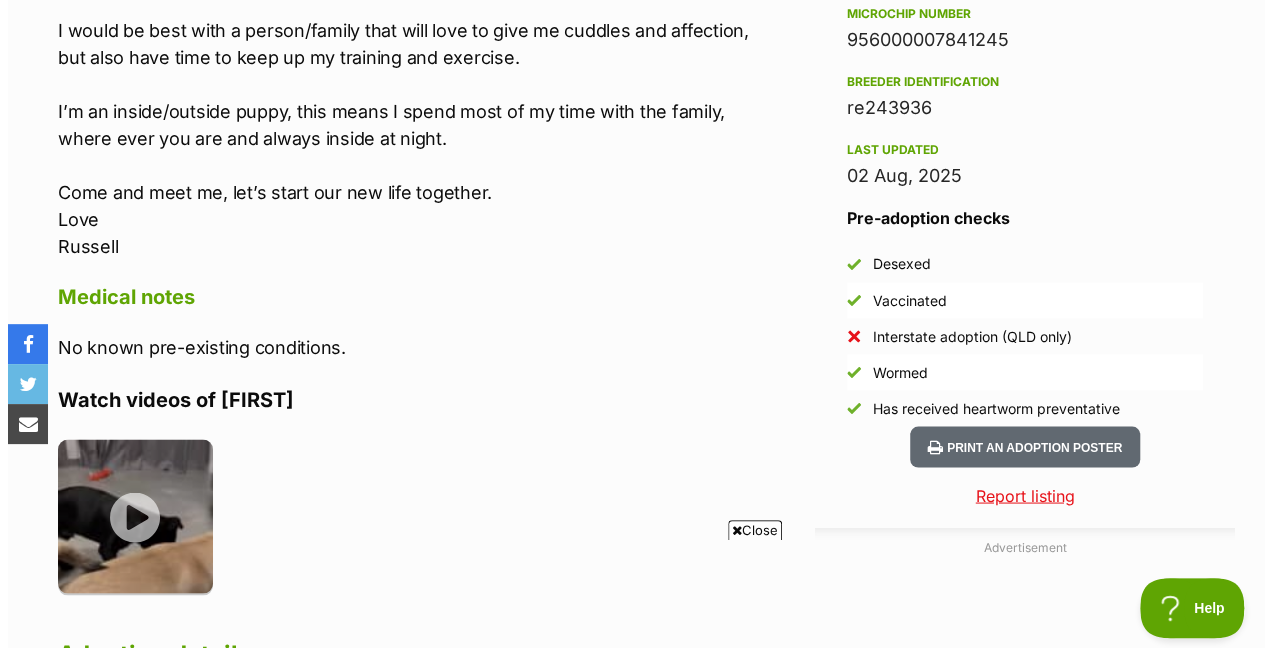 scroll, scrollTop: 1700, scrollLeft: 0, axis: vertical 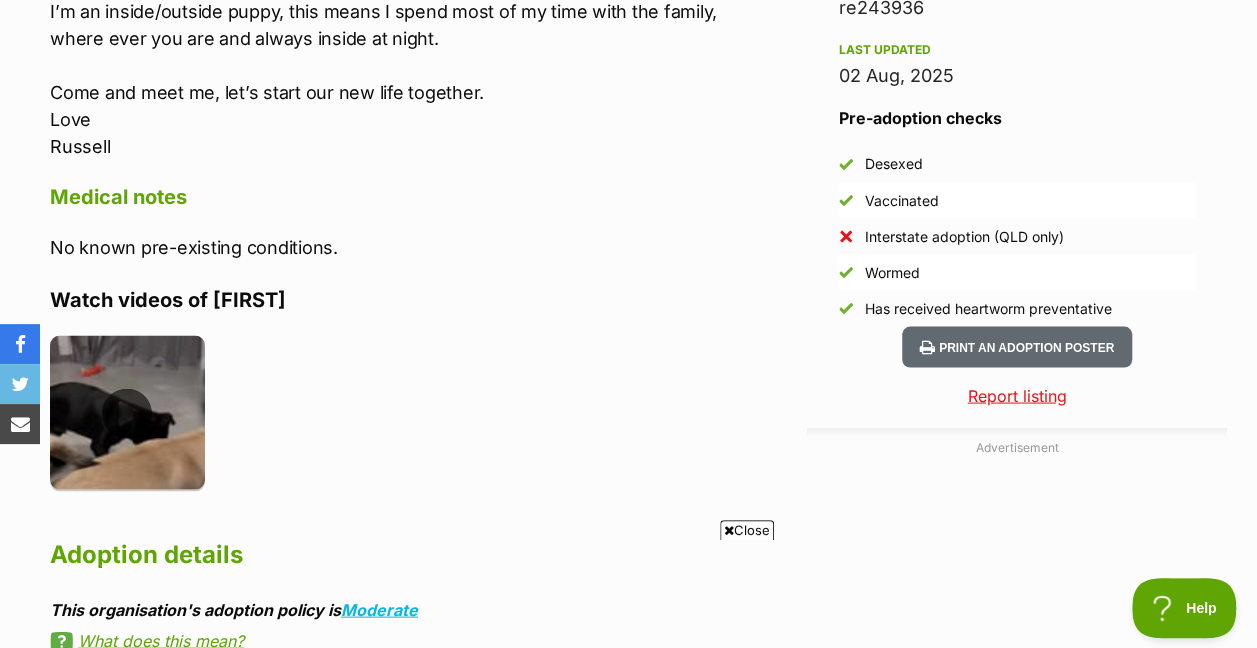 click at bounding box center [127, 412] 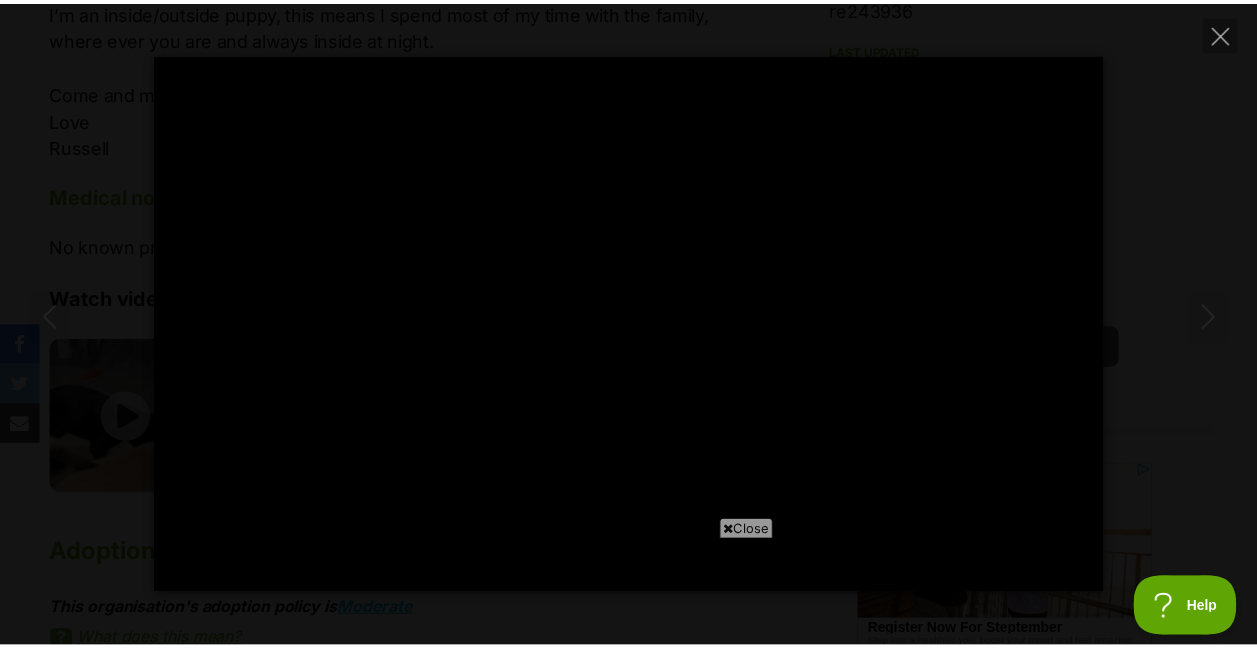 scroll, scrollTop: 0, scrollLeft: 0, axis: both 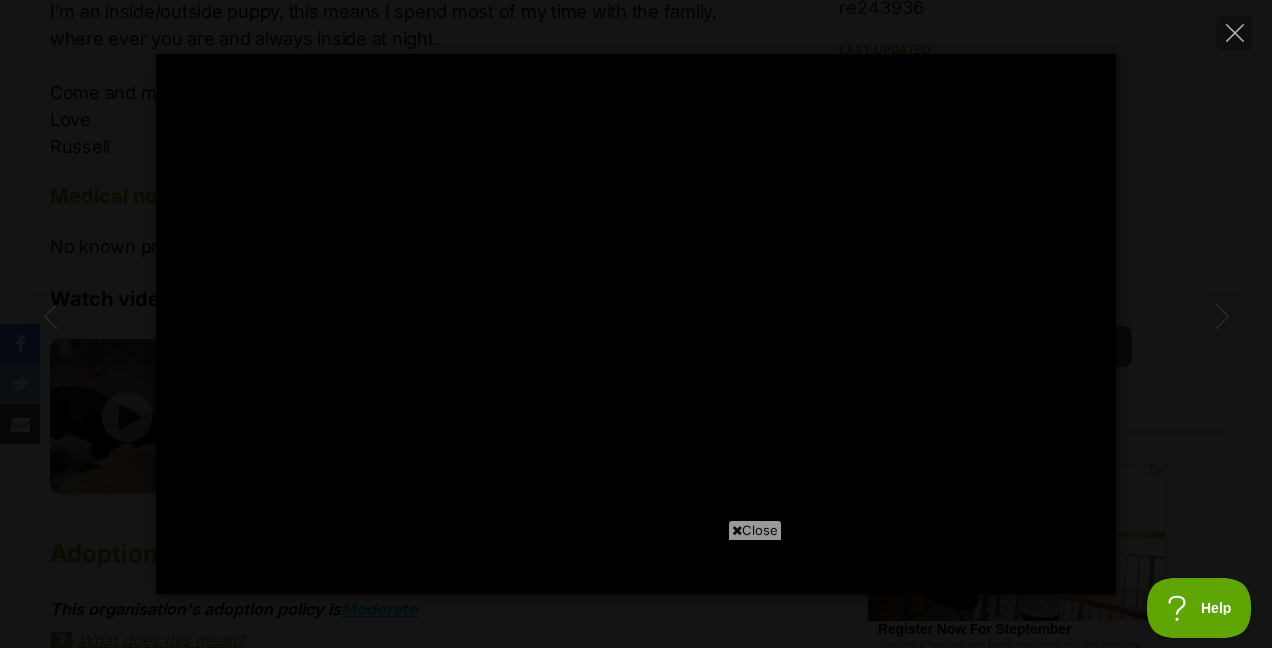 type on "100" 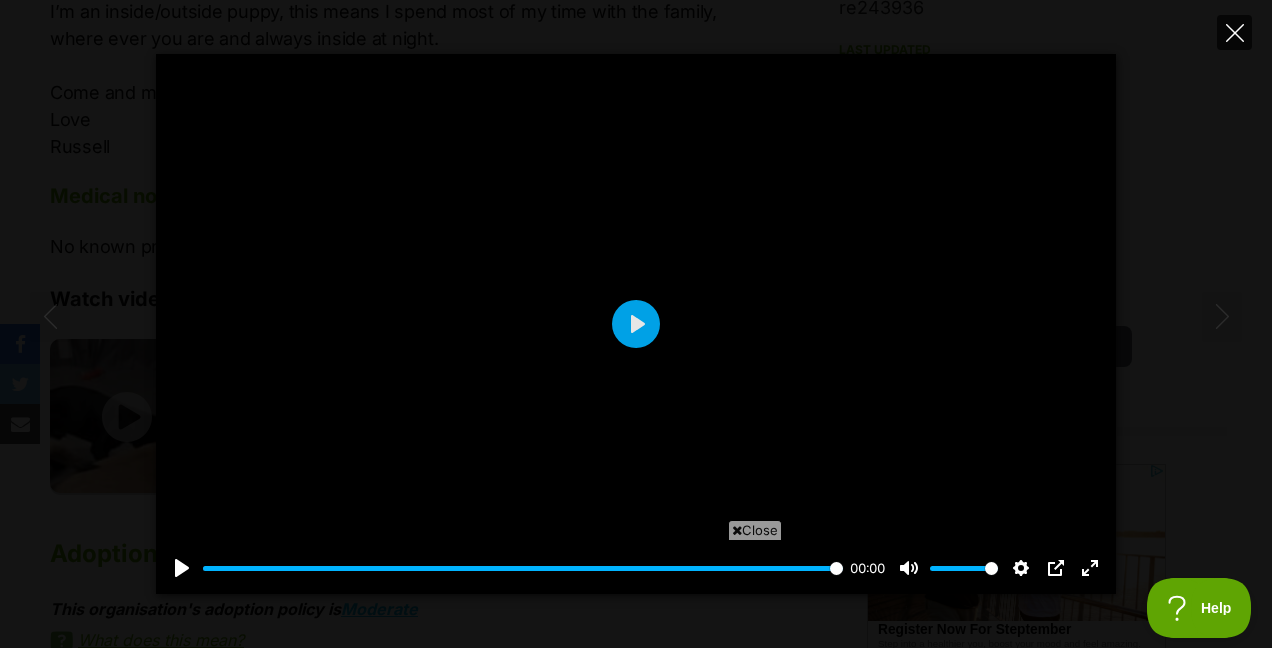 click 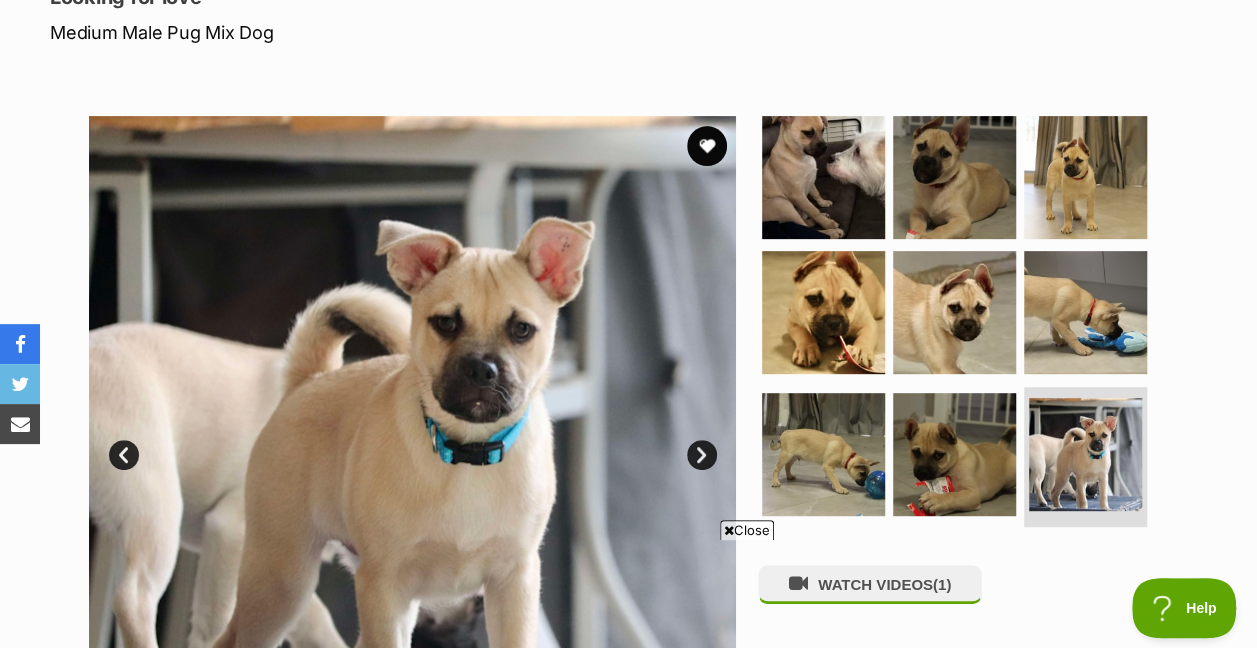 scroll, scrollTop: 0, scrollLeft: 0, axis: both 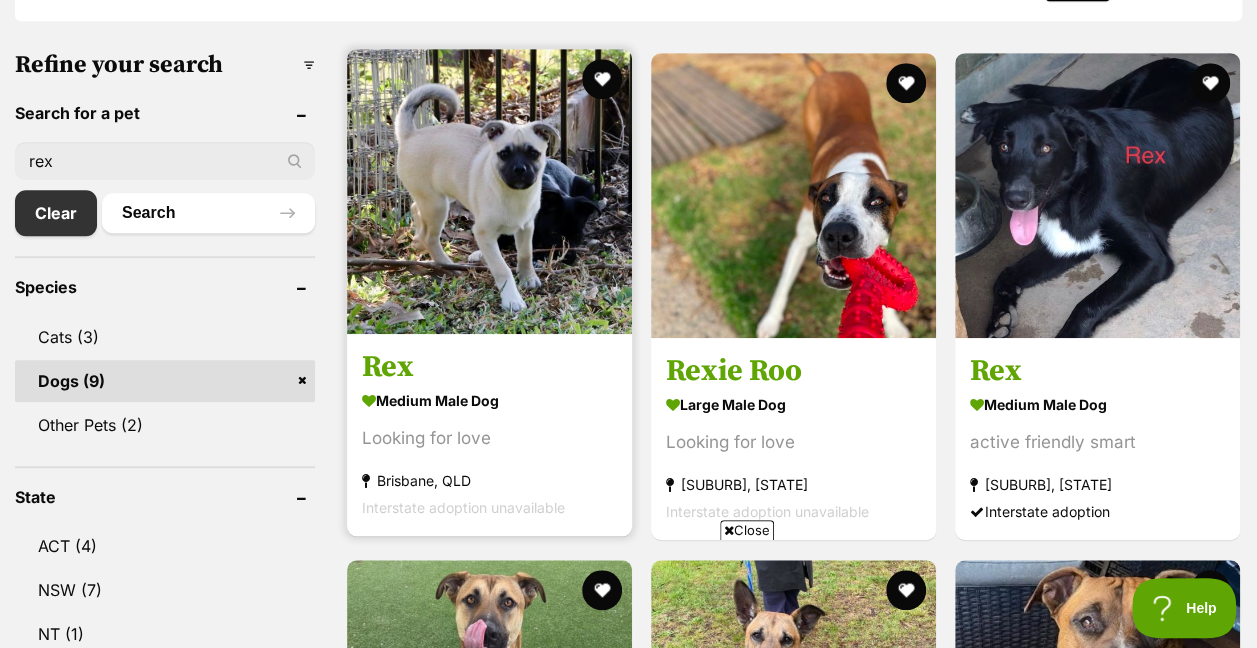 click at bounding box center [489, 191] 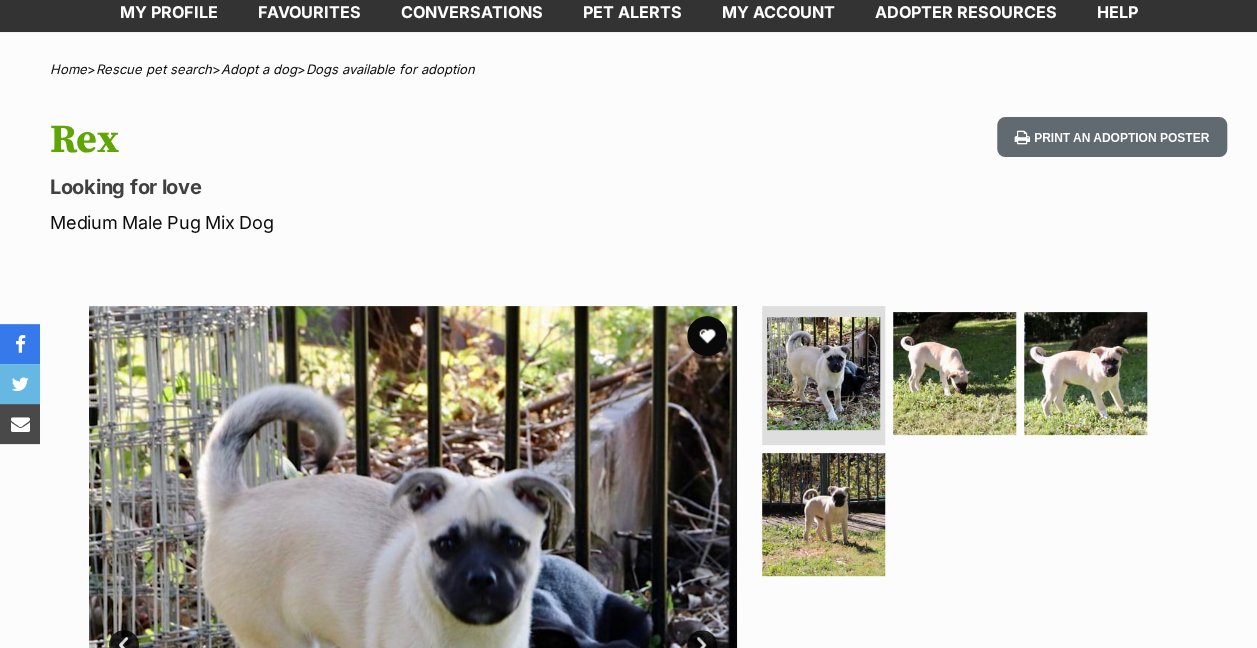 scroll, scrollTop: 0, scrollLeft: 0, axis: both 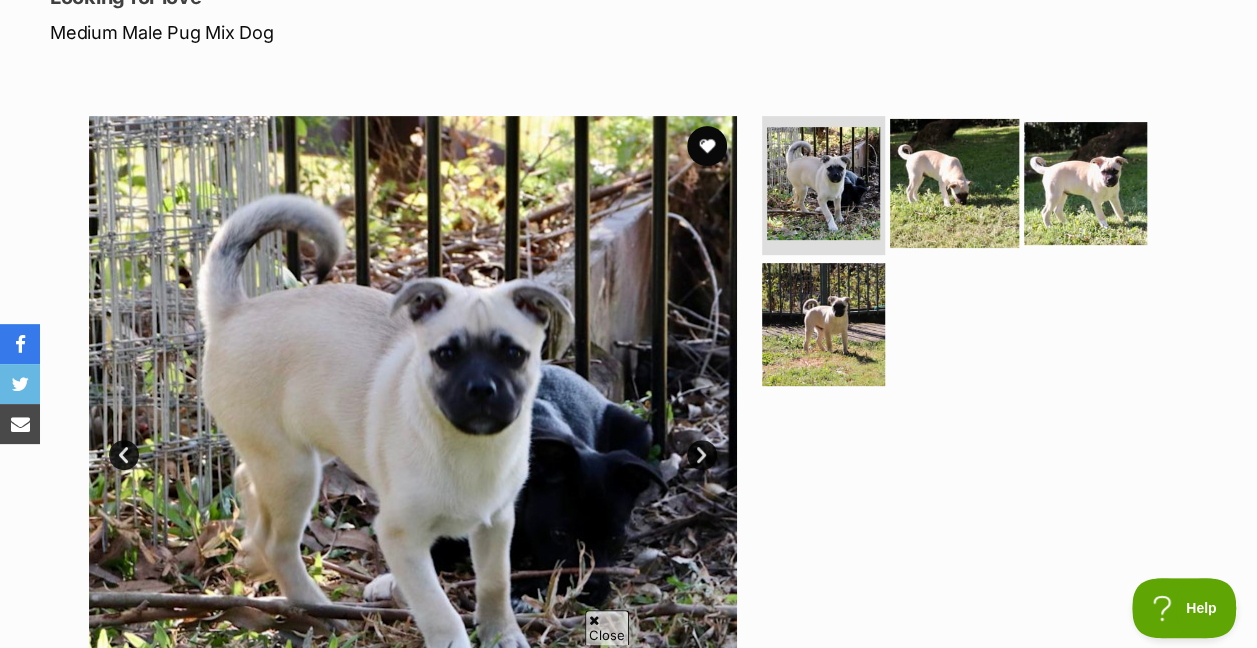 click at bounding box center (954, 182) 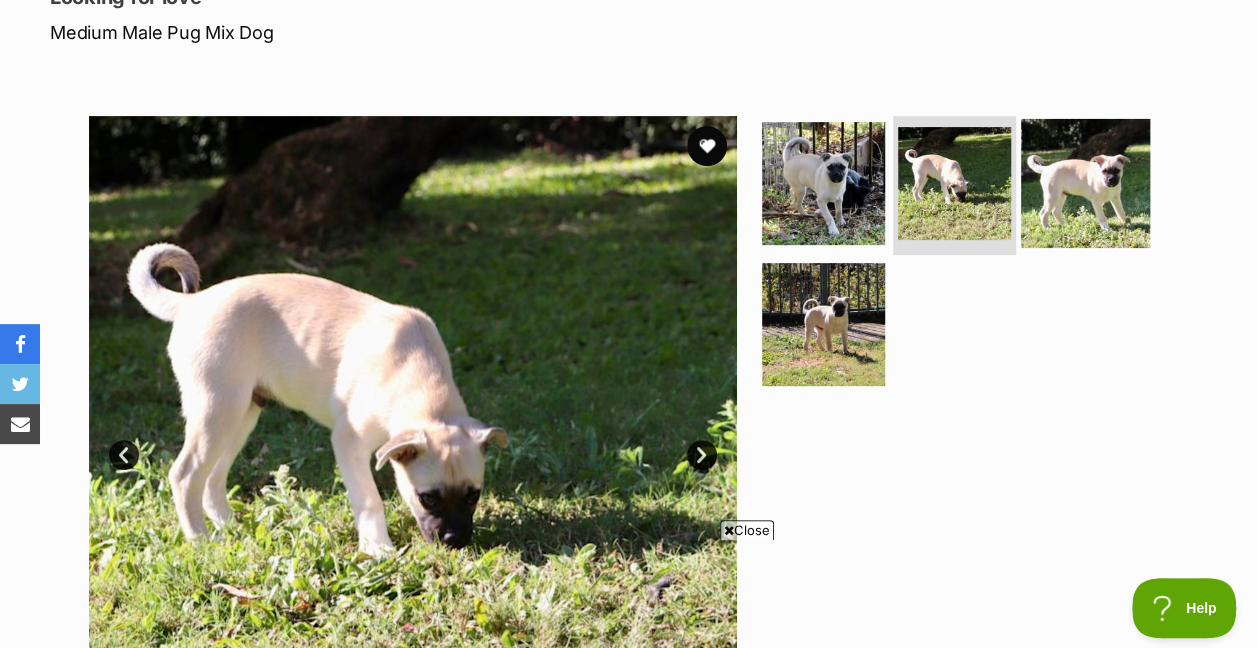 scroll, scrollTop: 0, scrollLeft: 0, axis: both 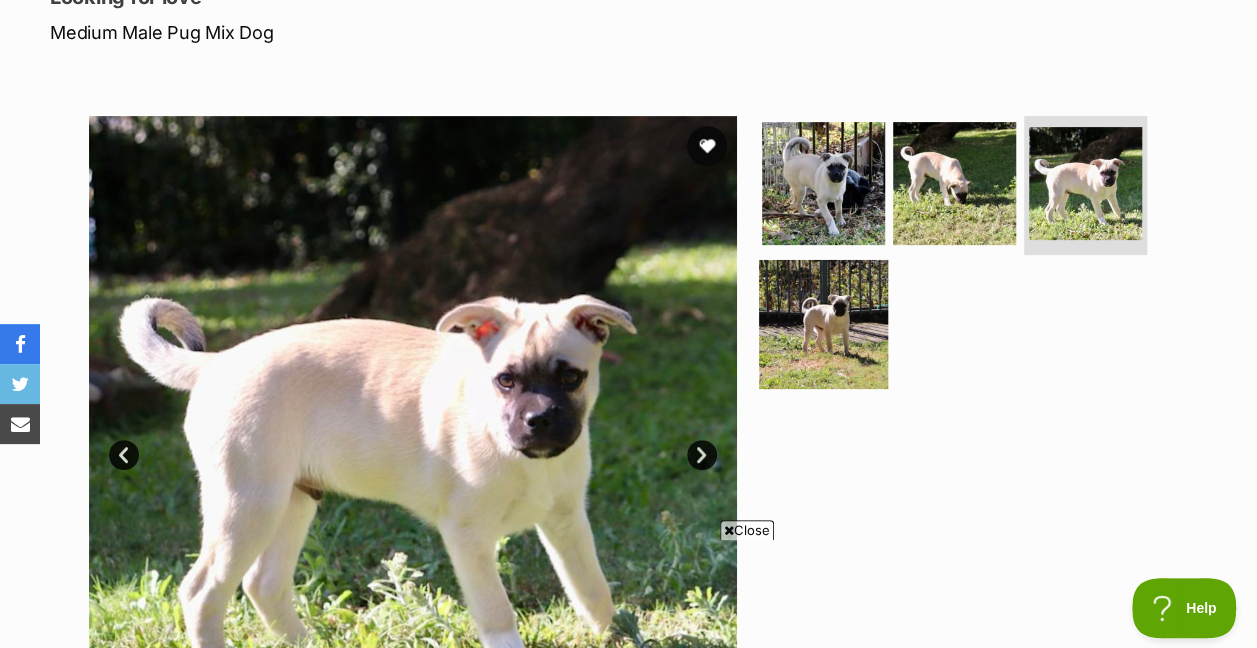 click at bounding box center (823, 324) 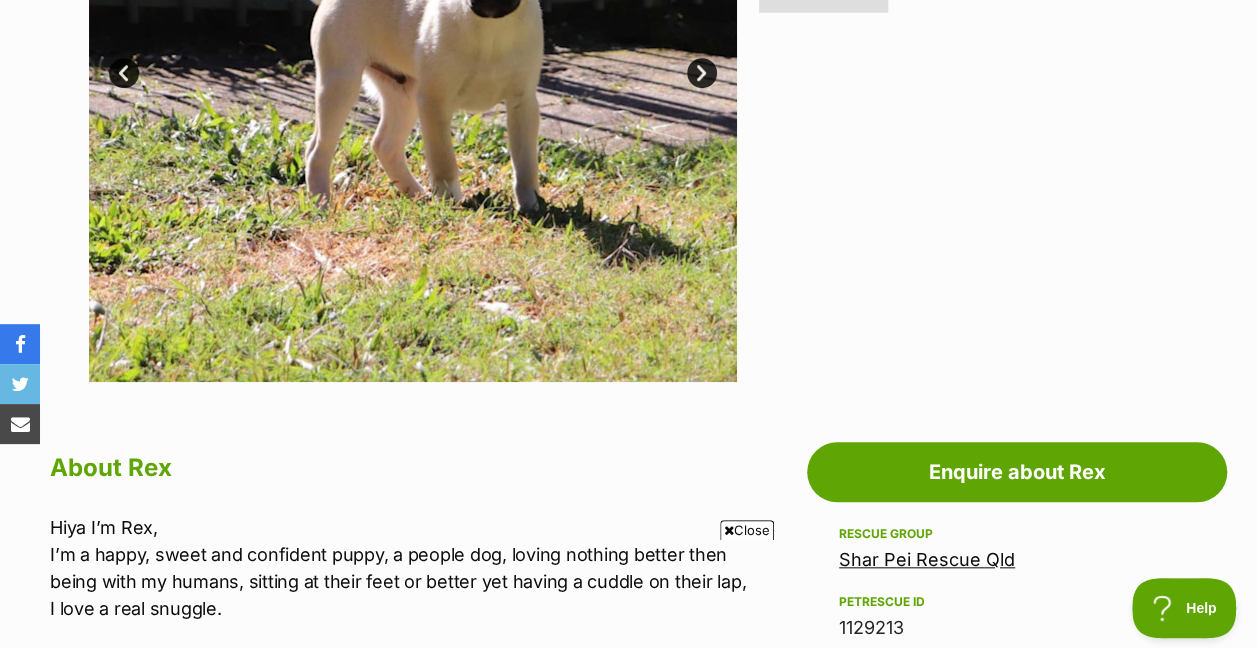 scroll, scrollTop: 700, scrollLeft: 0, axis: vertical 